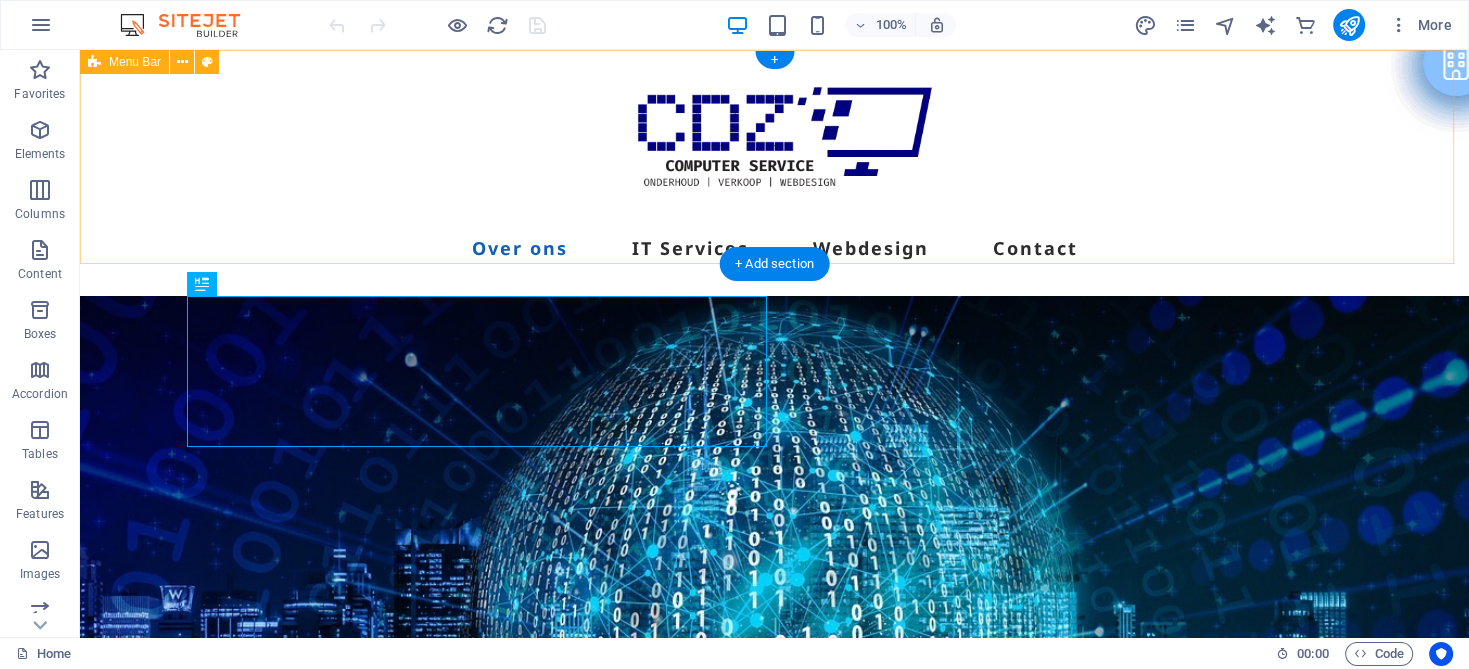 scroll, scrollTop: 0, scrollLeft: 0, axis: both 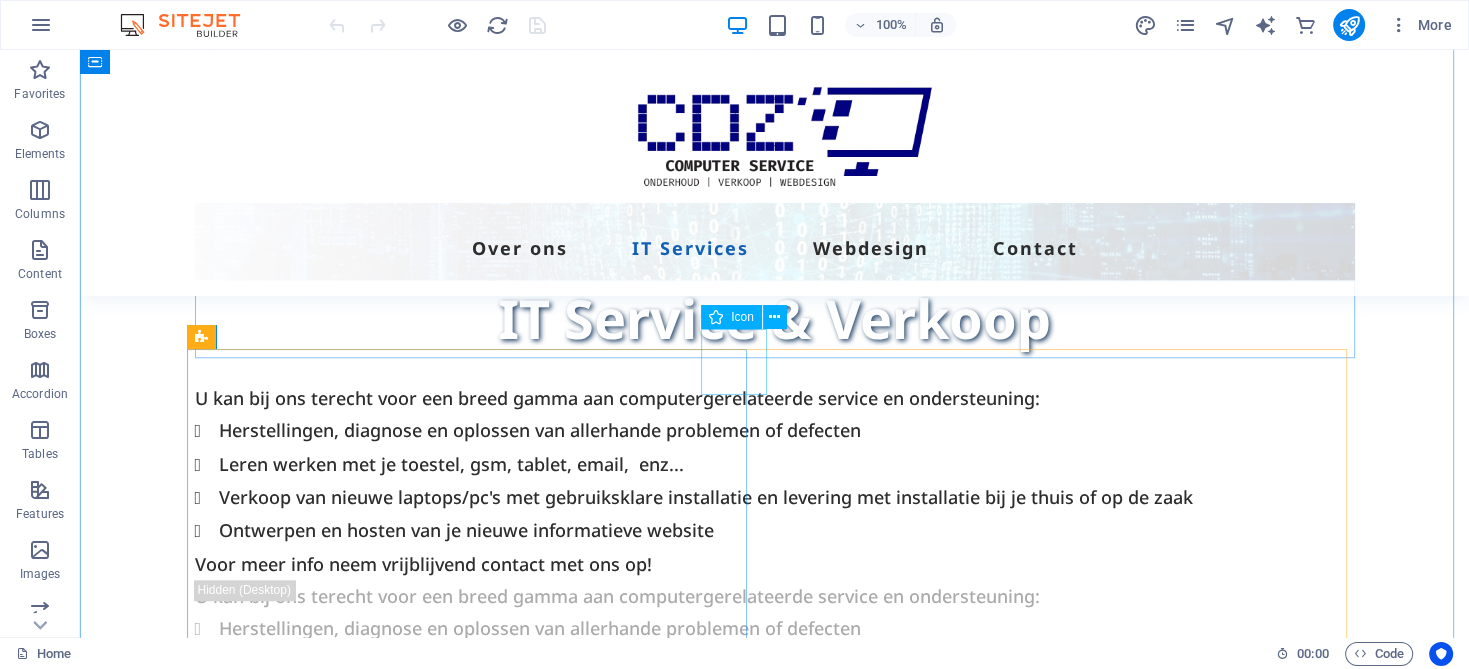 click at bounding box center (1456, -1733) 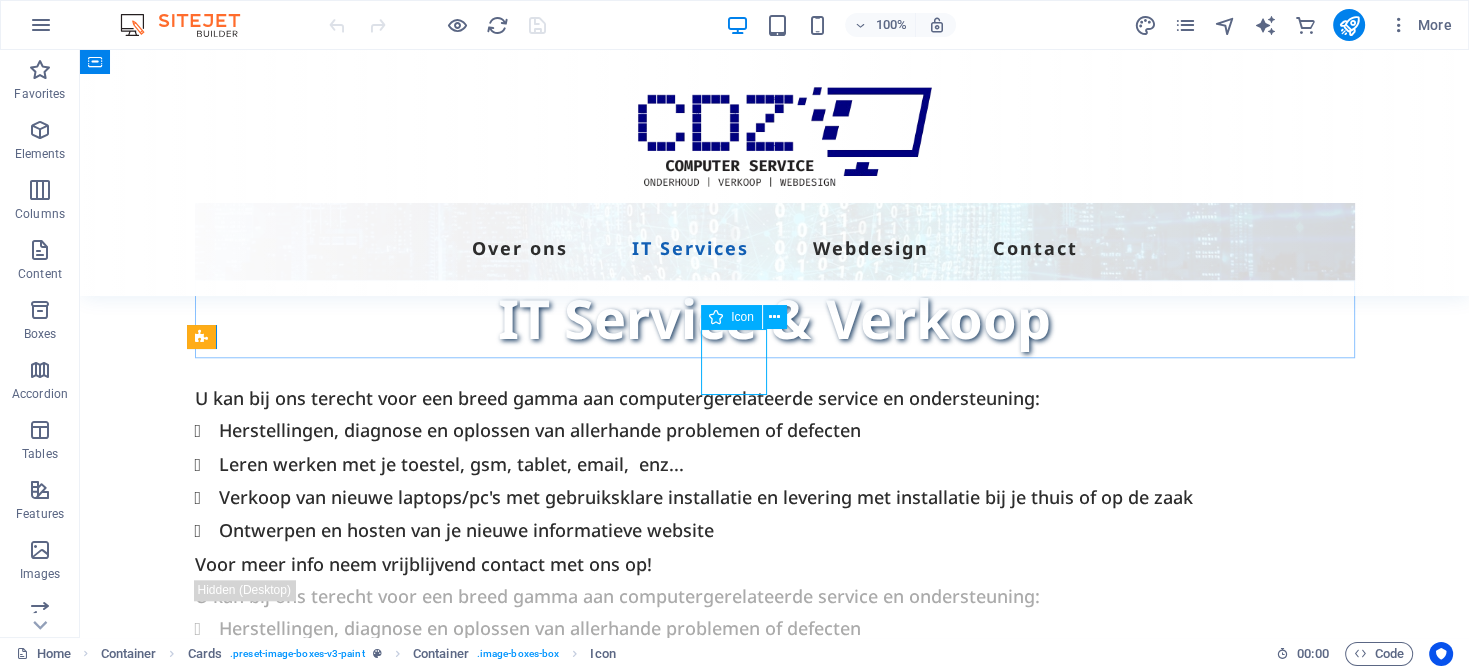 click at bounding box center [1456, -1733] 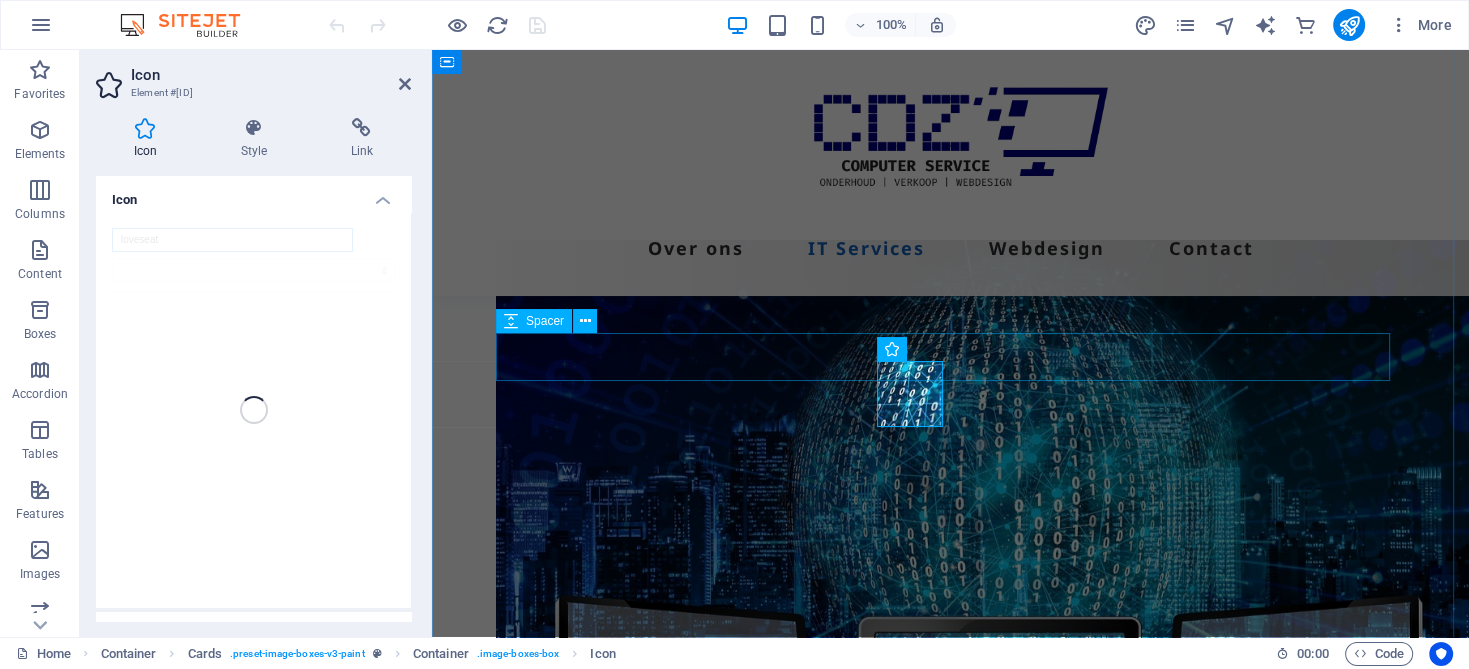 scroll, scrollTop: 1953, scrollLeft: 0, axis: vertical 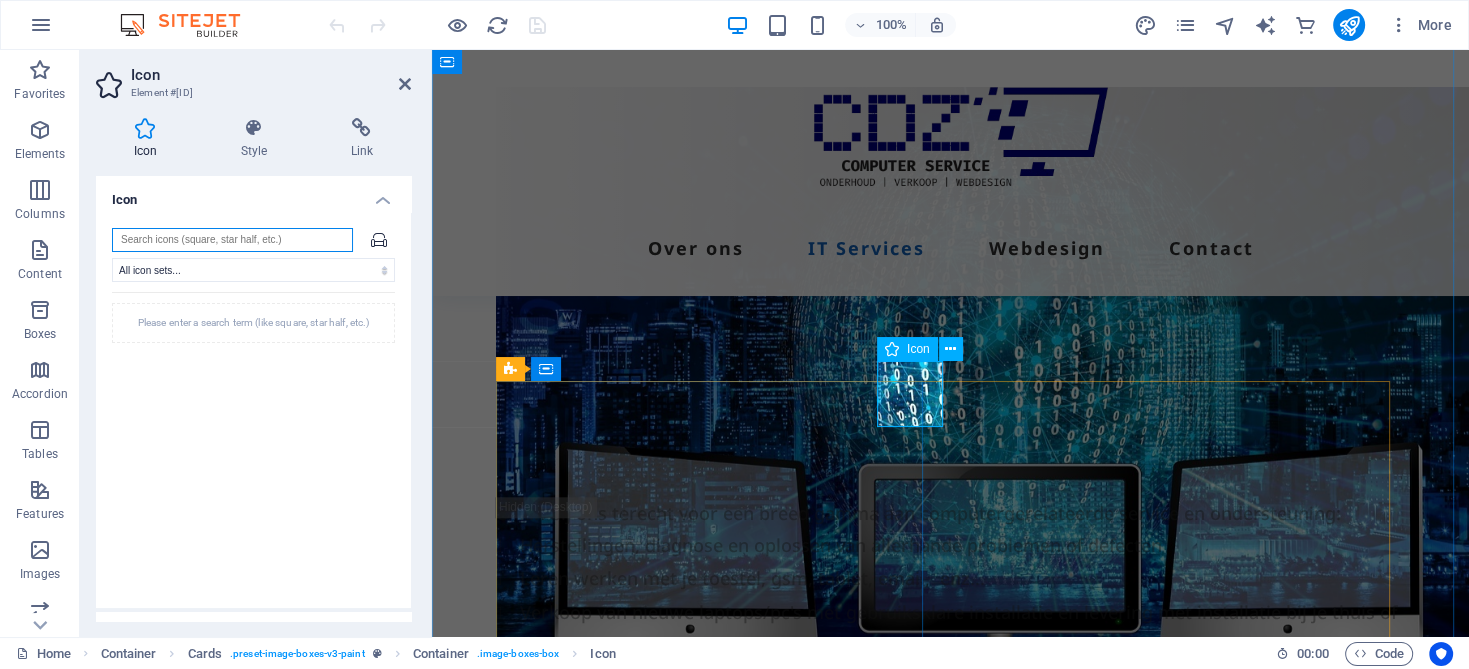 type 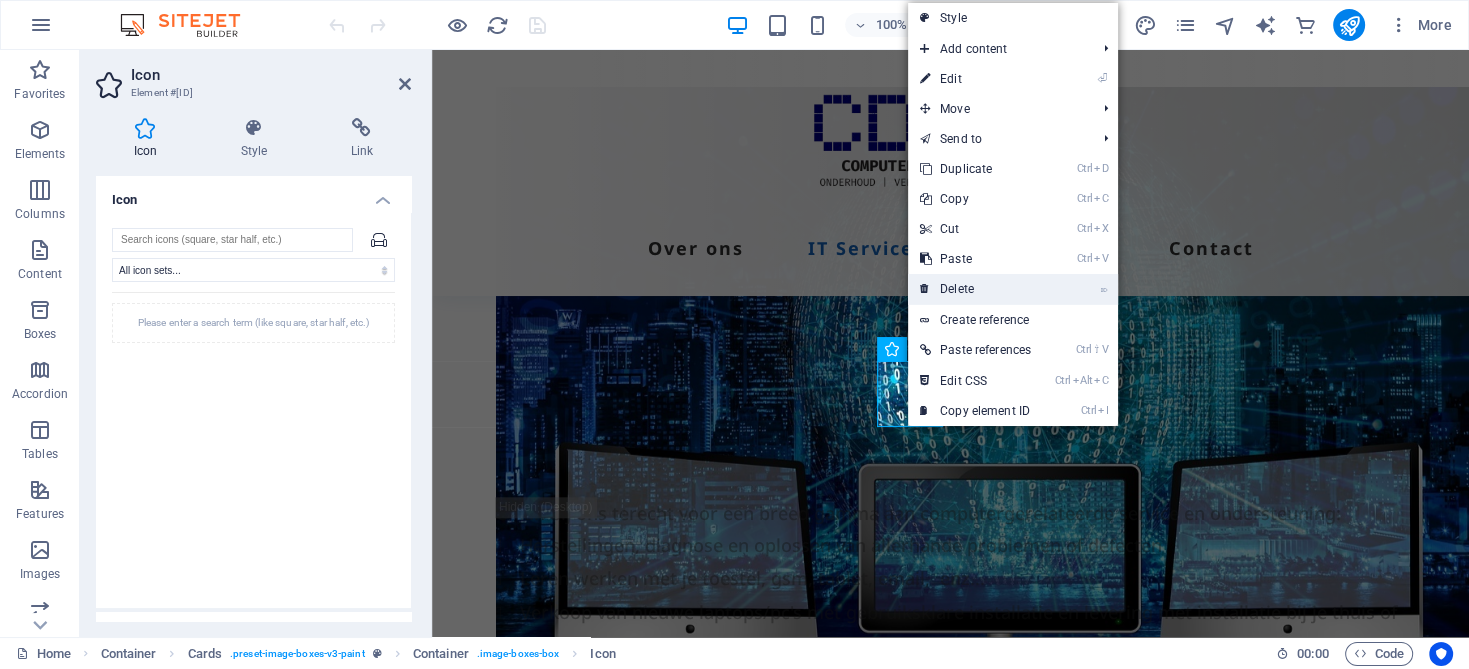 drag, startPoint x: 960, startPoint y: 287, endPoint x: 881, endPoint y: 237, distance: 93.49332 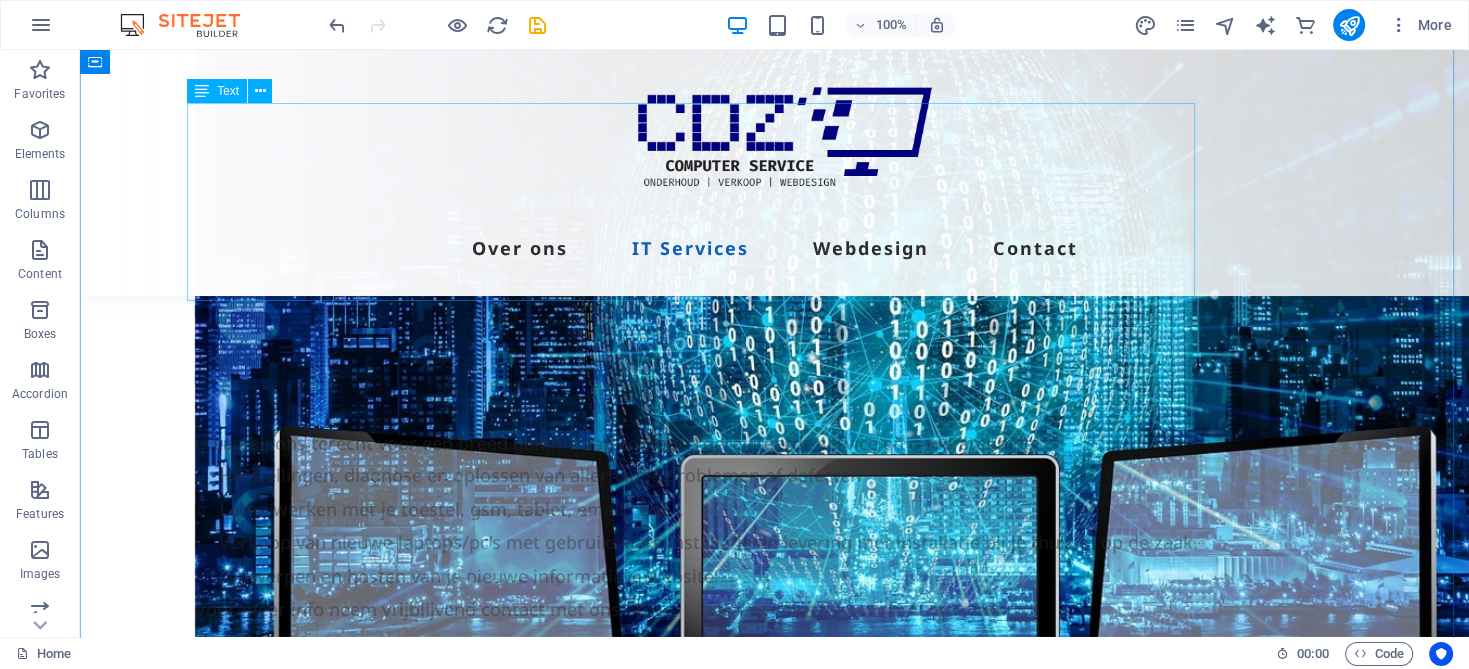 scroll, scrollTop: 1800, scrollLeft: 0, axis: vertical 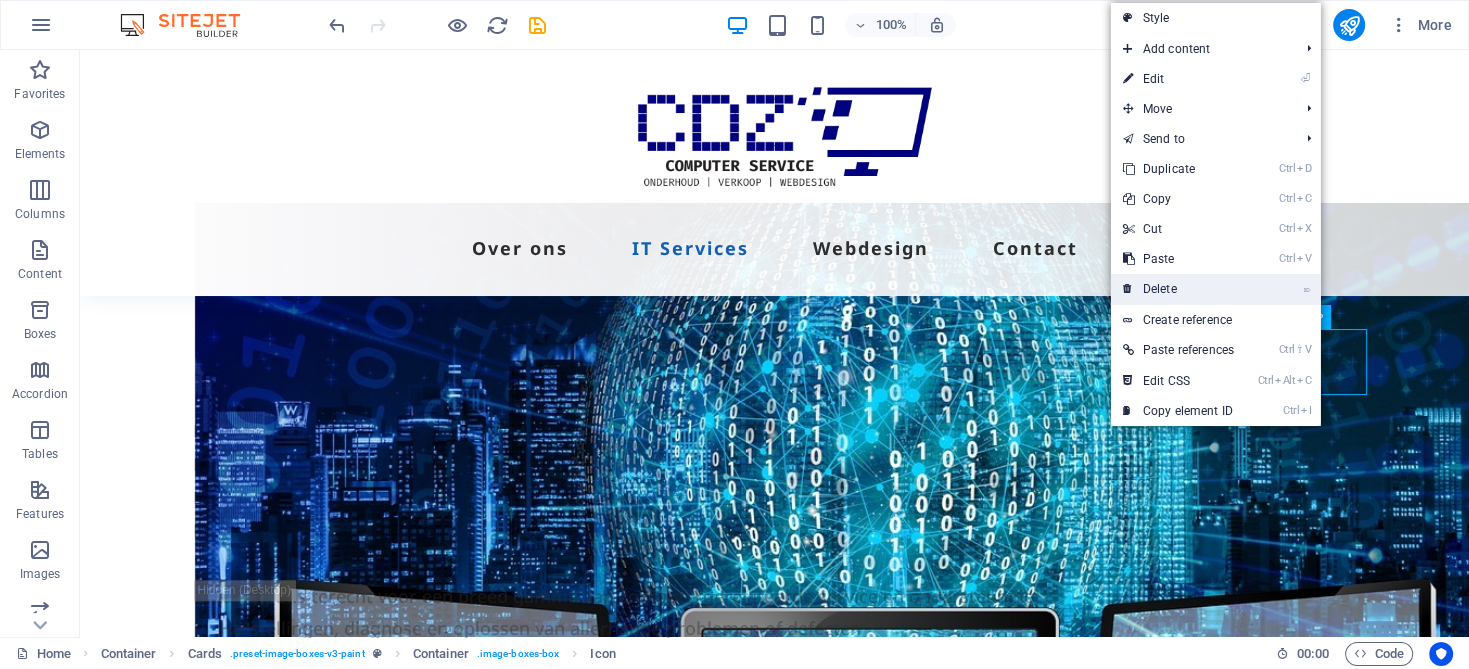 click on "⌦  Delete" at bounding box center (1178, 289) 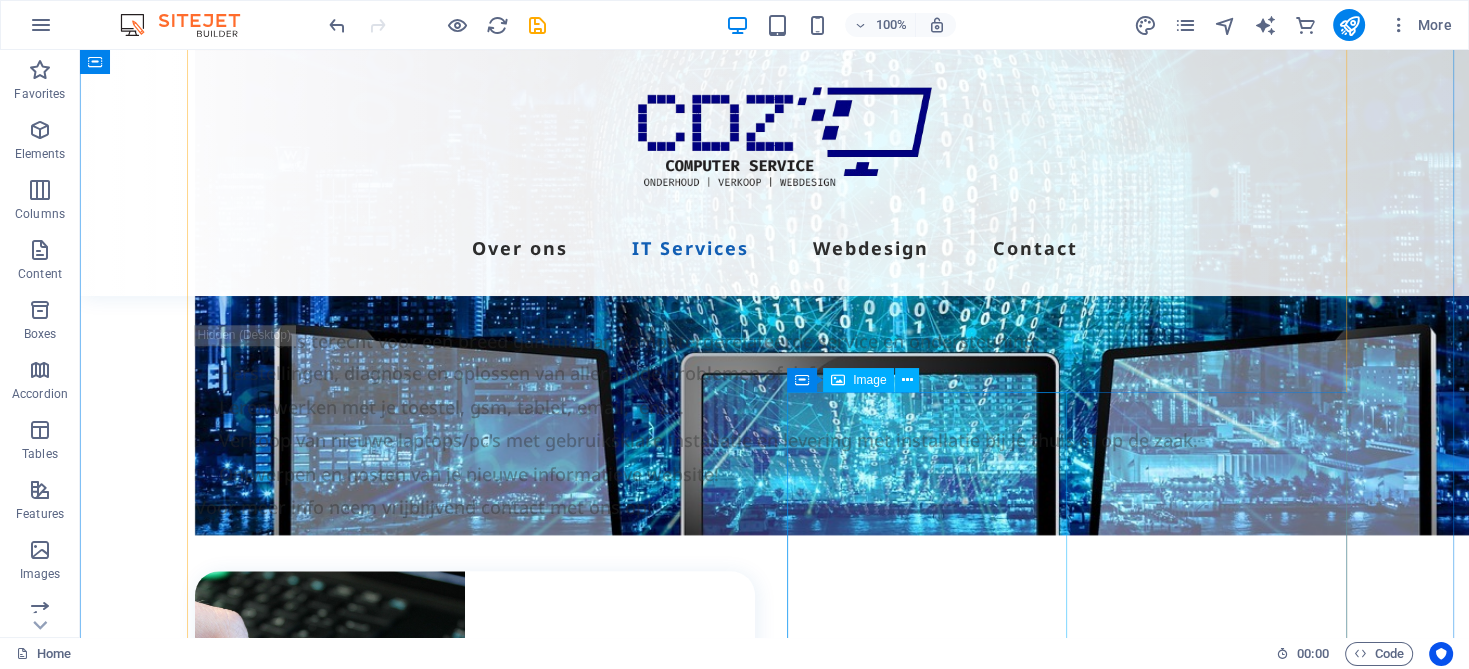 scroll, scrollTop: 2100, scrollLeft: 0, axis: vertical 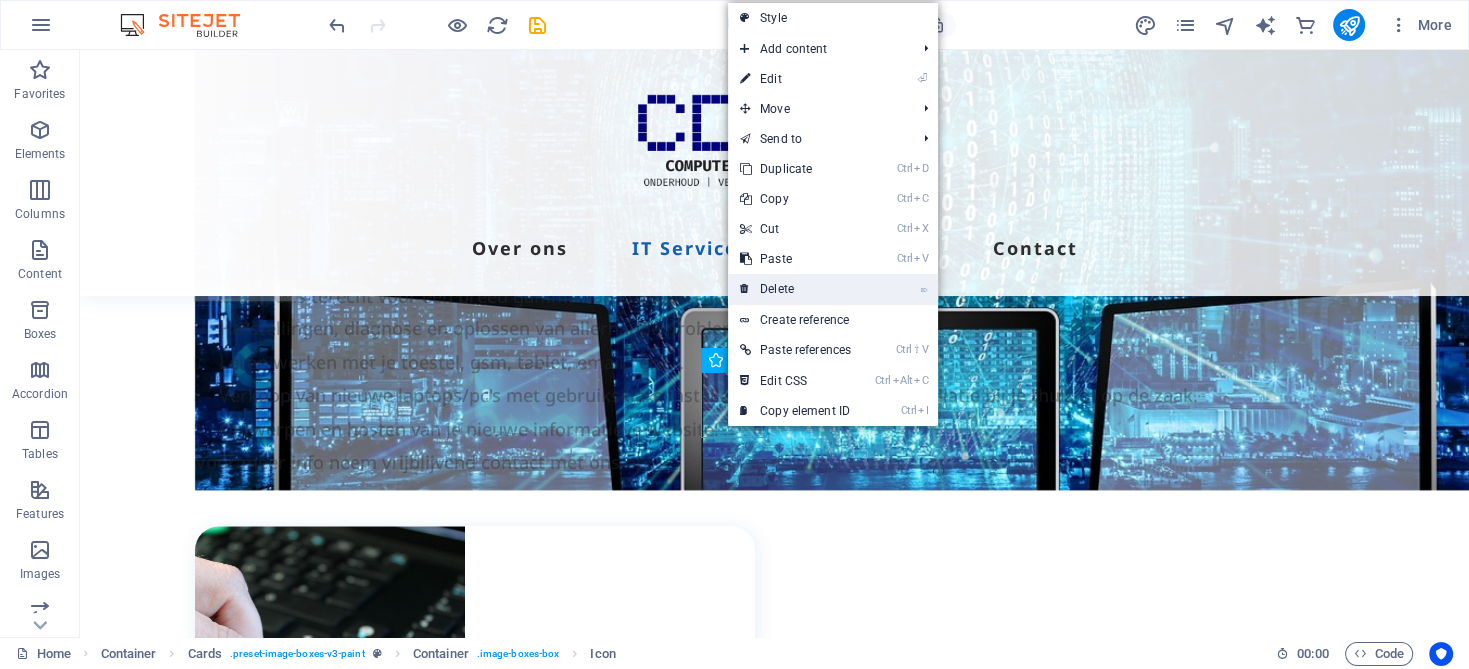 click on "⌦  Delete" at bounding box center [795, 289] 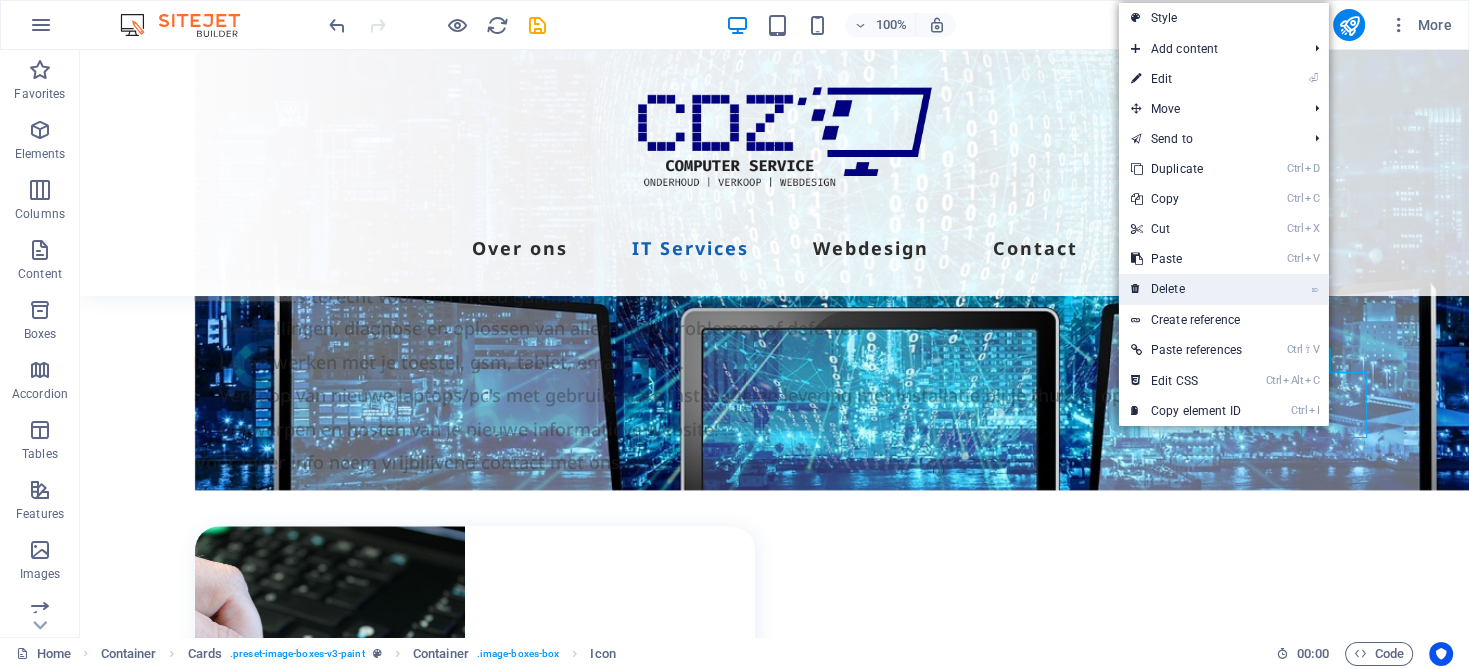 drag, startPoint x: 1175, startPoint y: 281, endPoint x: 1055, endPoint y: 258, distance: 122.18429 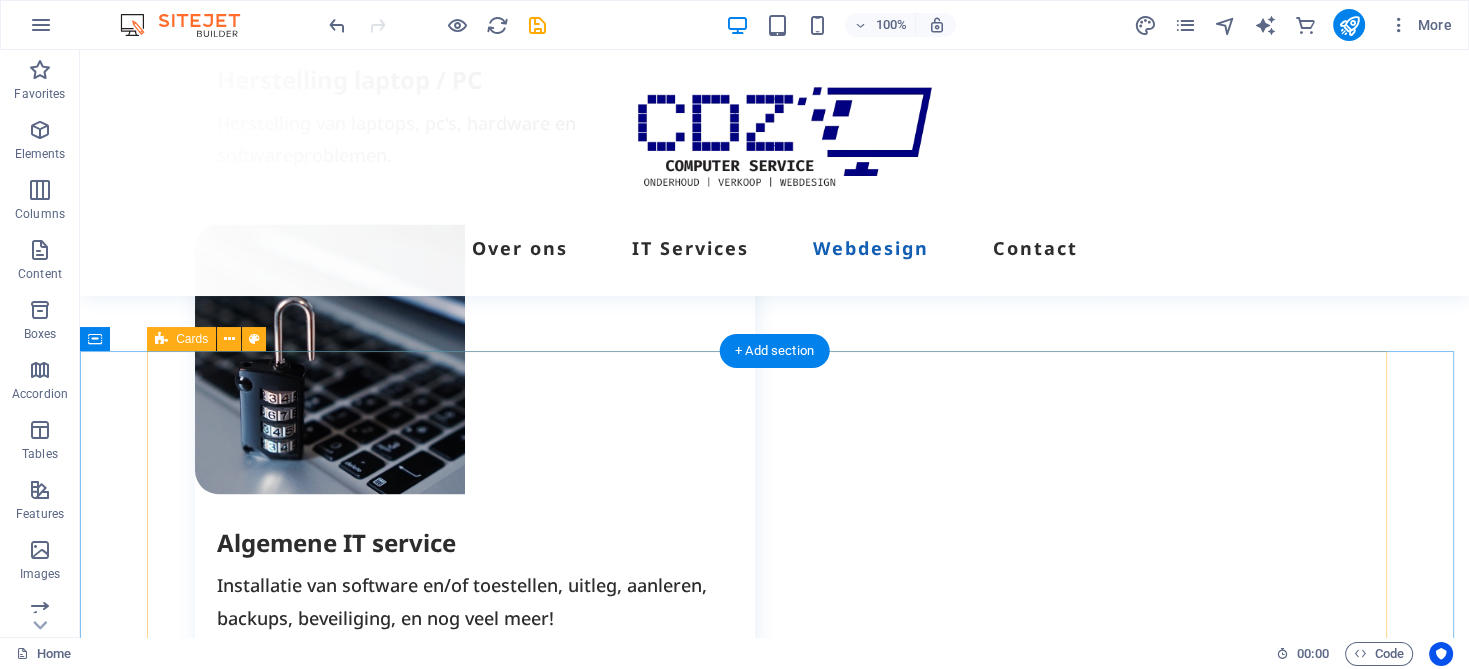 scroll, scrollTop: 2900, scrollLeft: 0, axis: vertical 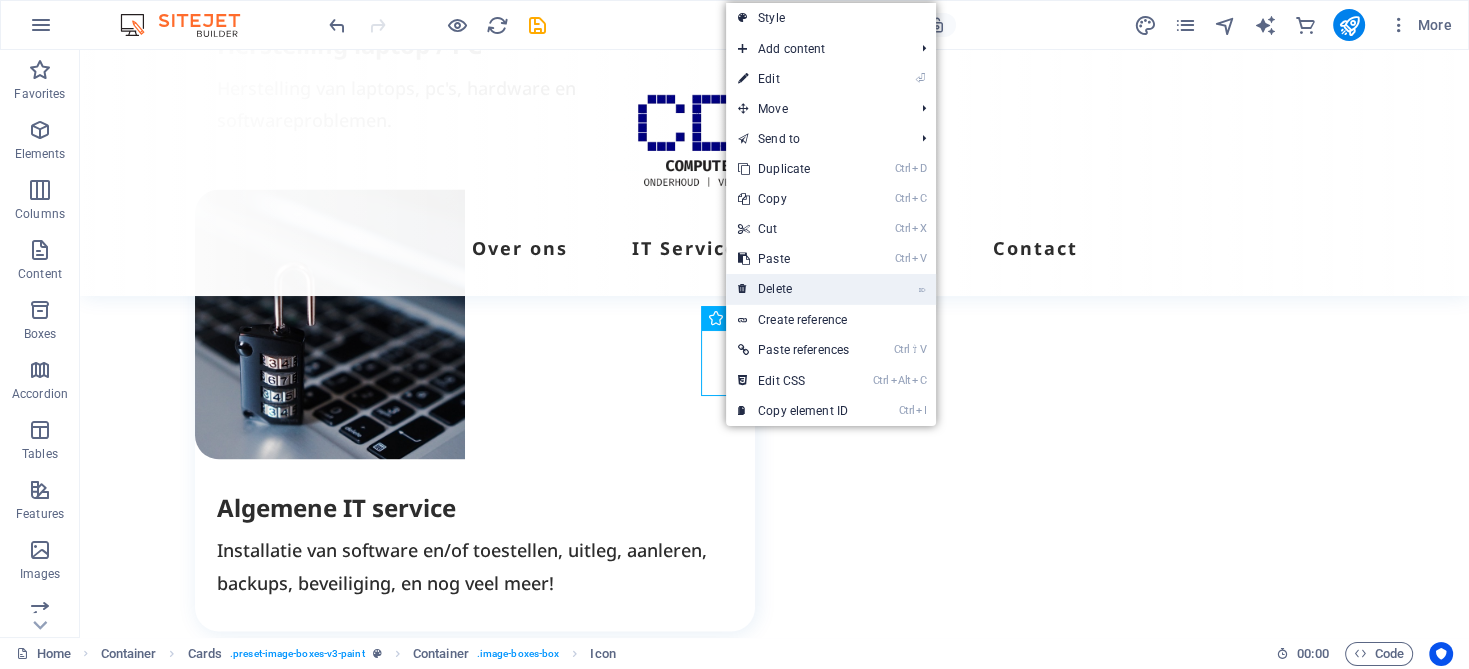 drag, startPoint x: 780, startPoint y: 276, endPoint x: 722, endPoint y: 239, distance: 68.7968 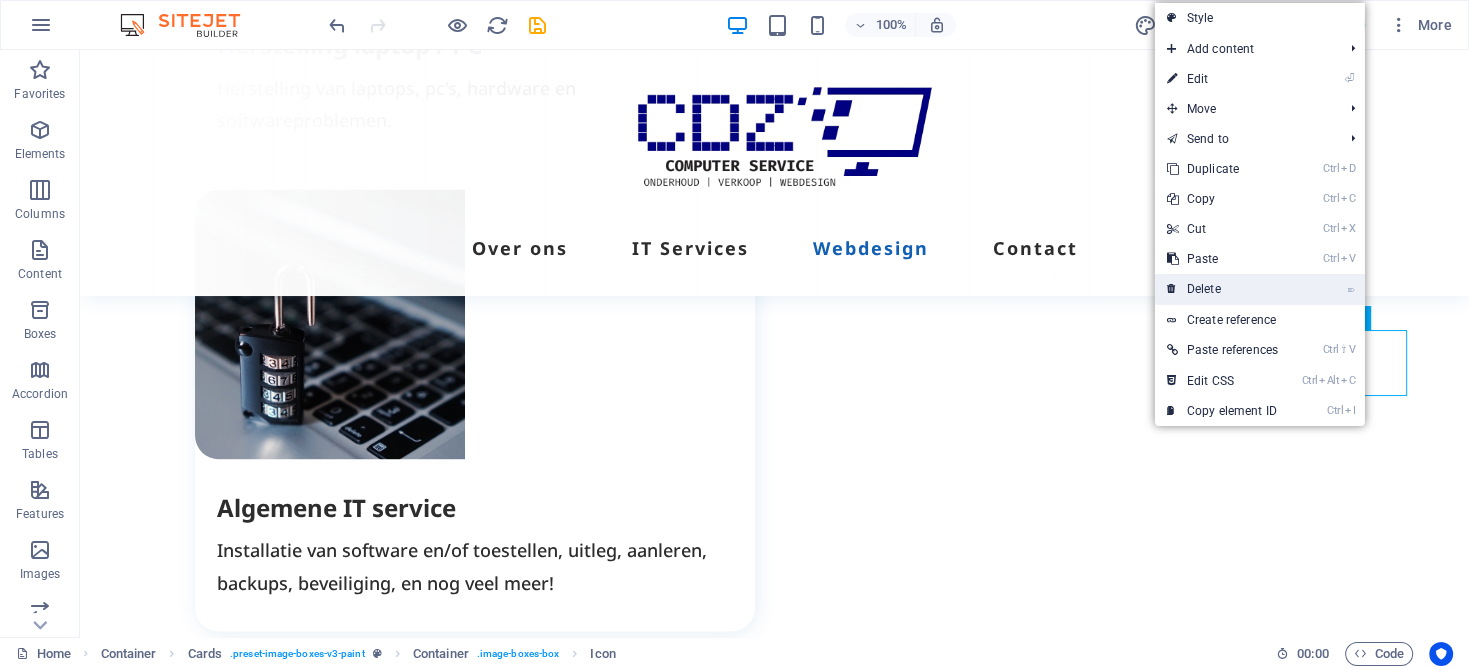 click on "⌦  Delete" at bounding box center (1222, 289) 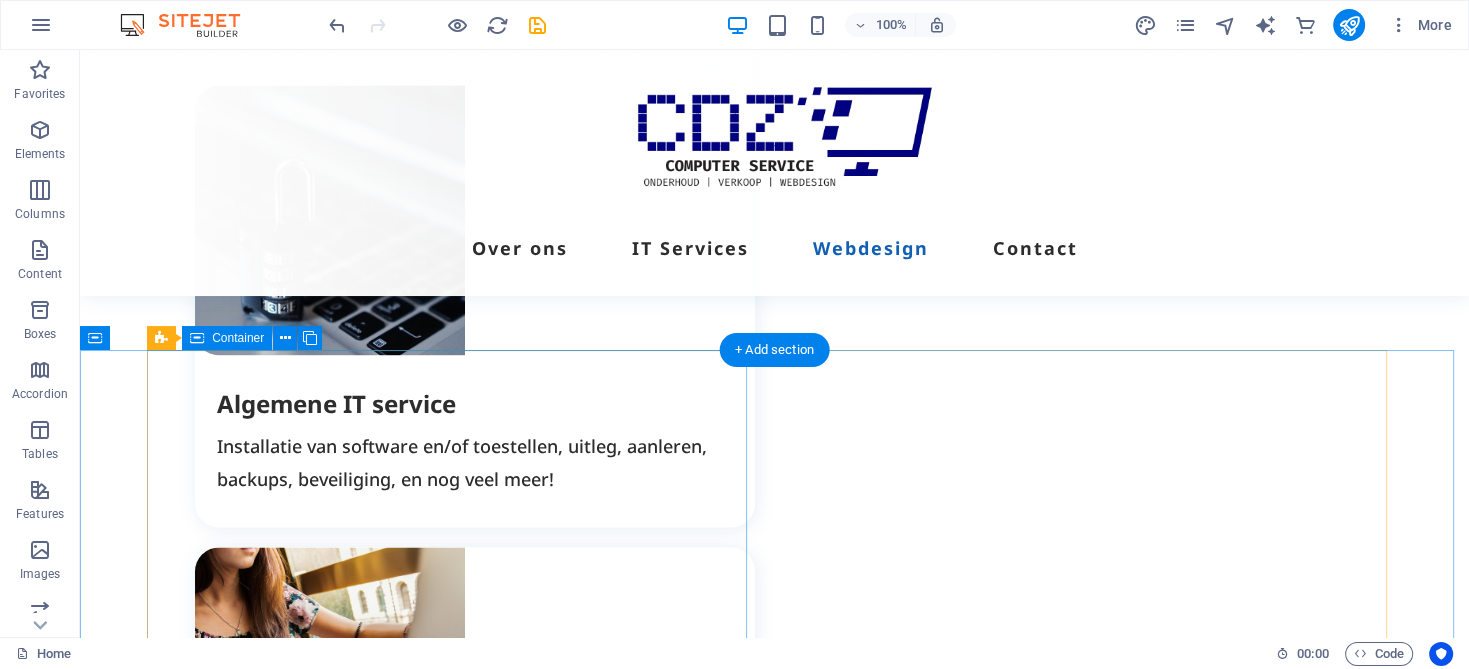 scroll, scrollTop: 3200, scrollLeft: 0, axis: vertical 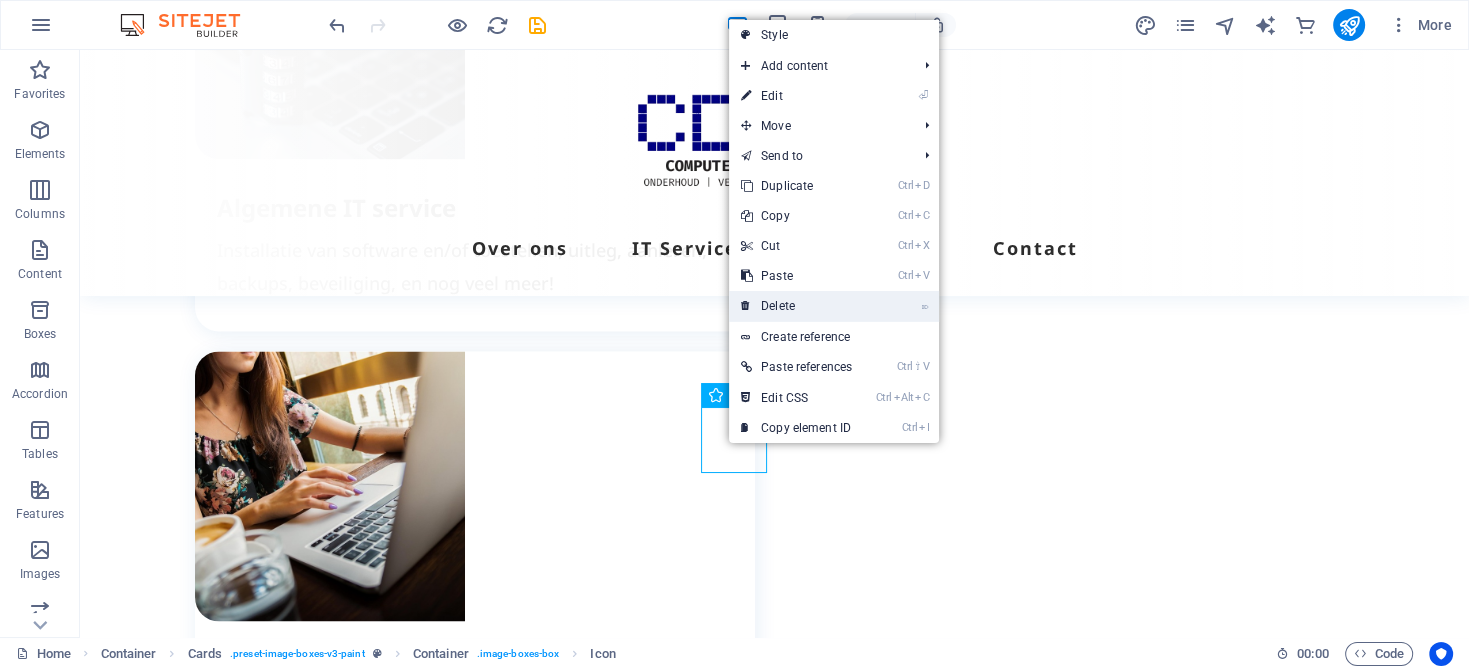click on "⌦  Delete" at bounding box center [796, 306] 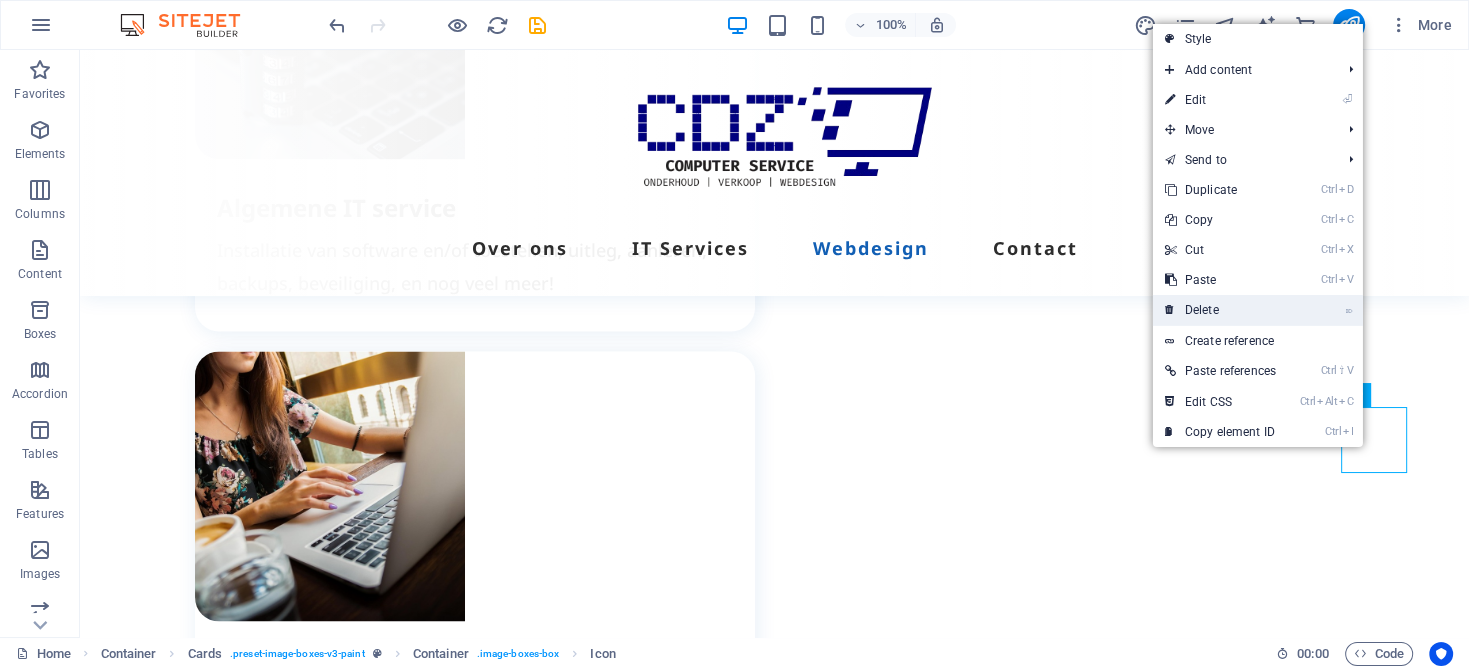 click on "⌦  Delete" at bounding box center [1220, 310] 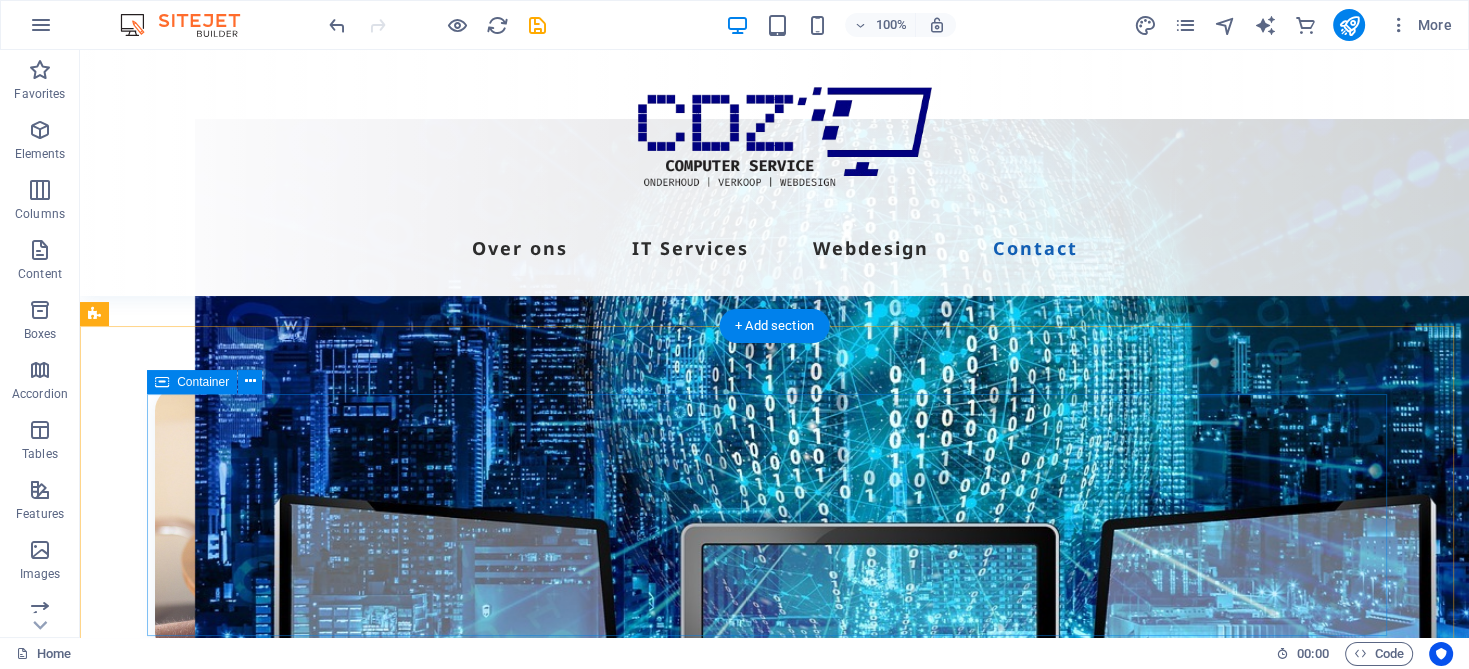 scroll, scrollTop: 4600, scrollLeft: 0, axis: vertical 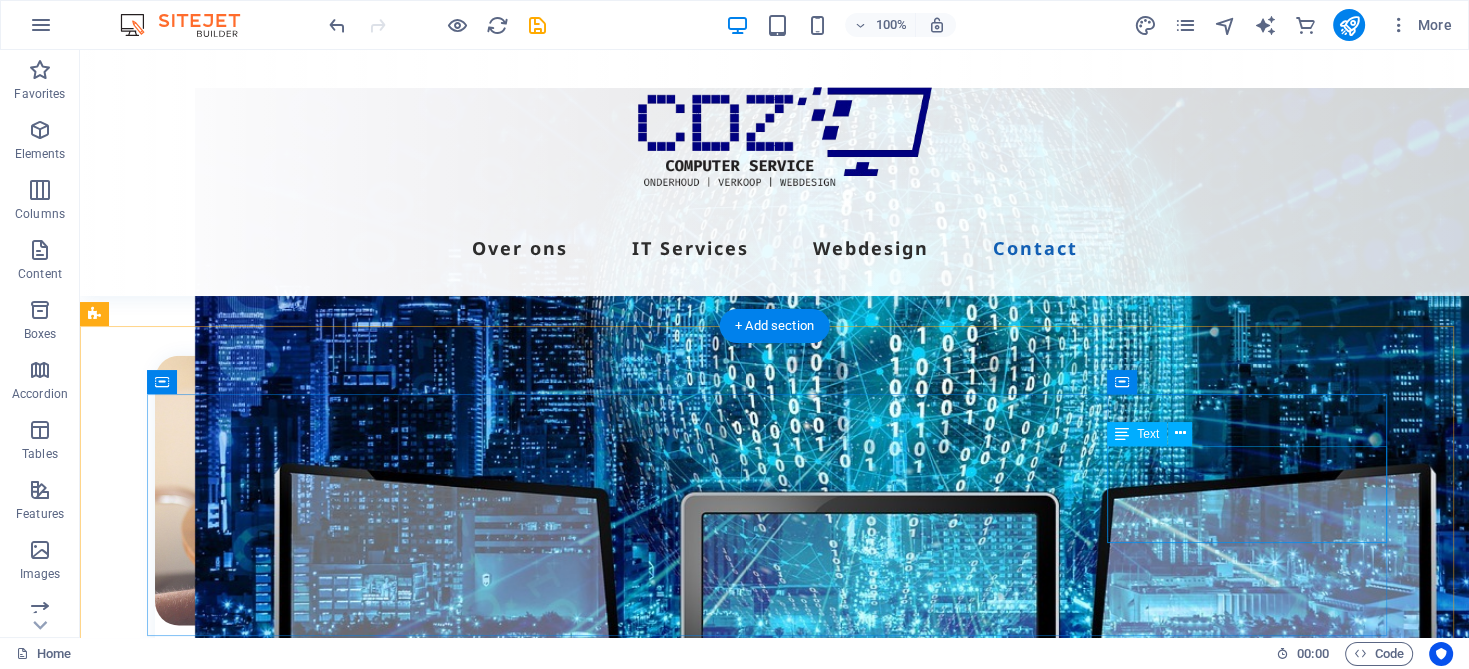 click on "[PHONE] website@[DOMAIN] [STREET] [APARTMENT] [POSTAL_CODE]" at bounding box center [295, 5016] 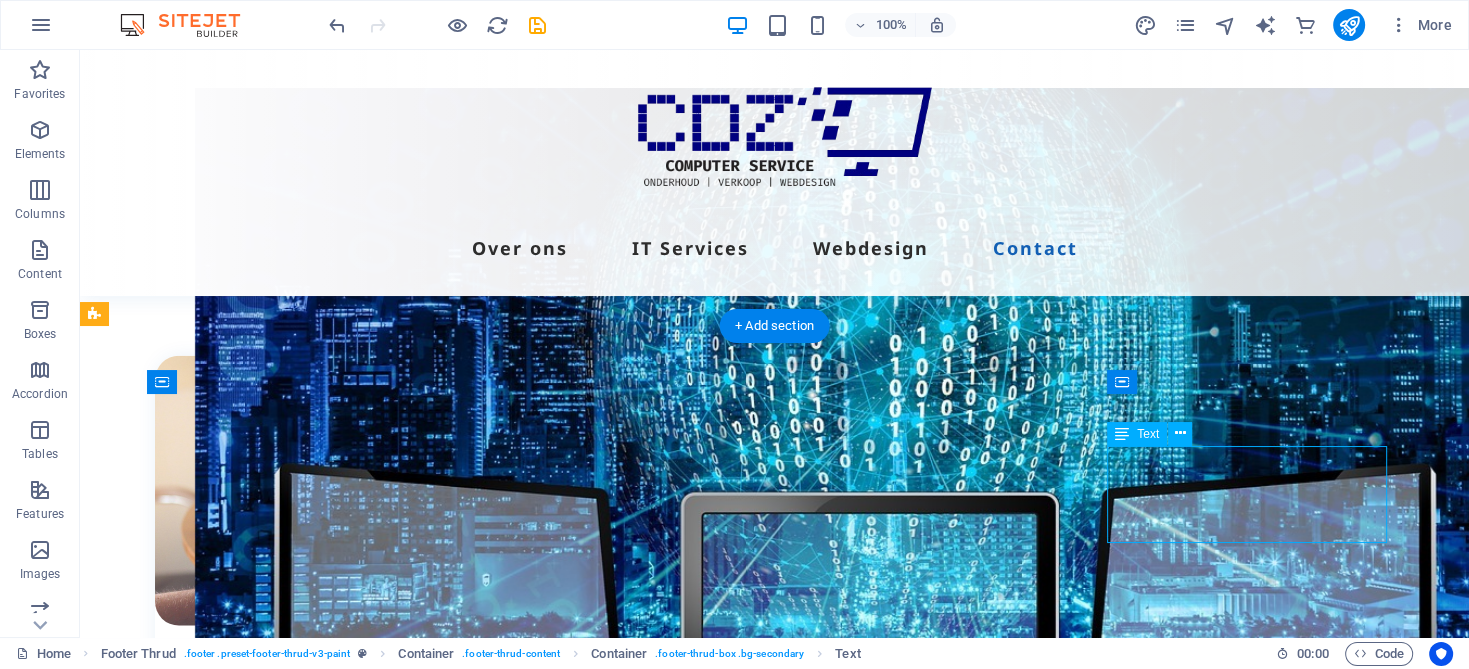 click on "[PHONE] website@[DOMAIN] [STREET] [APARTMENT] [POSTAL_CODE]" at bounding box center (295, 5016) 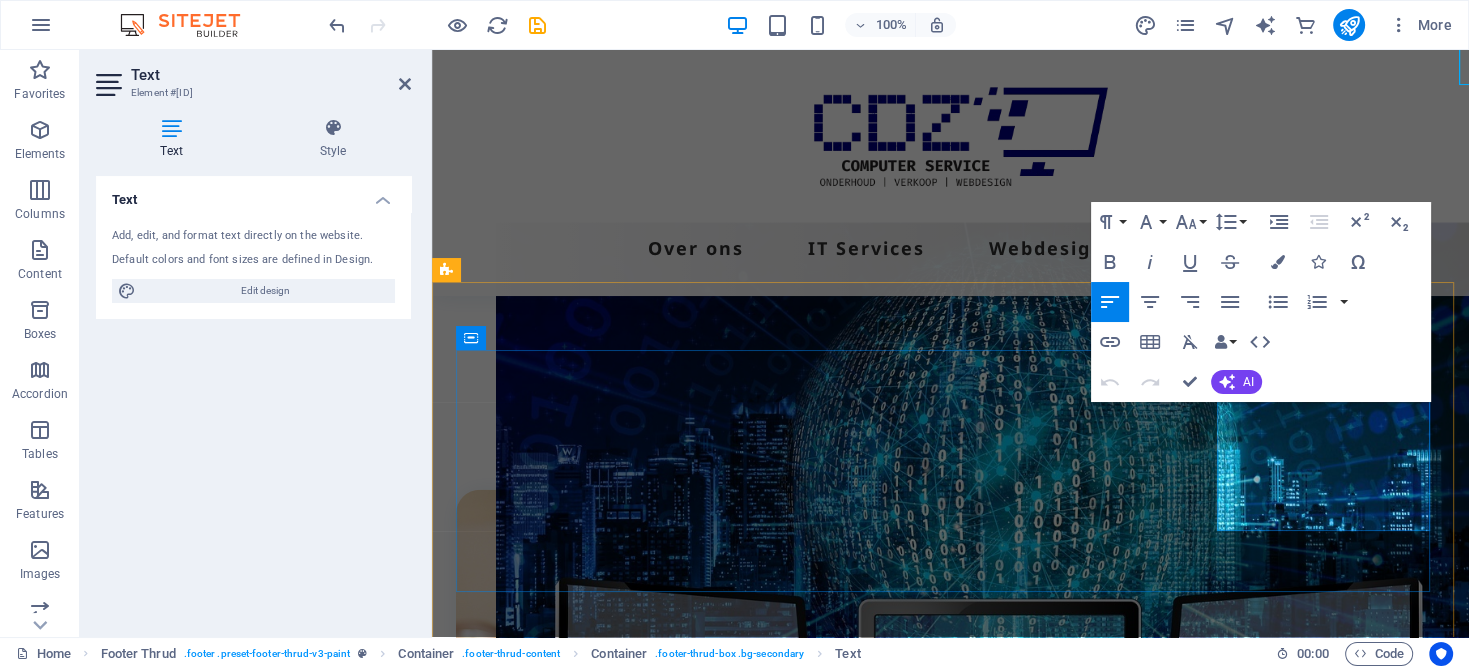 scroll, scrollTop: 5057, scrollLeft: 0, axis: vertical 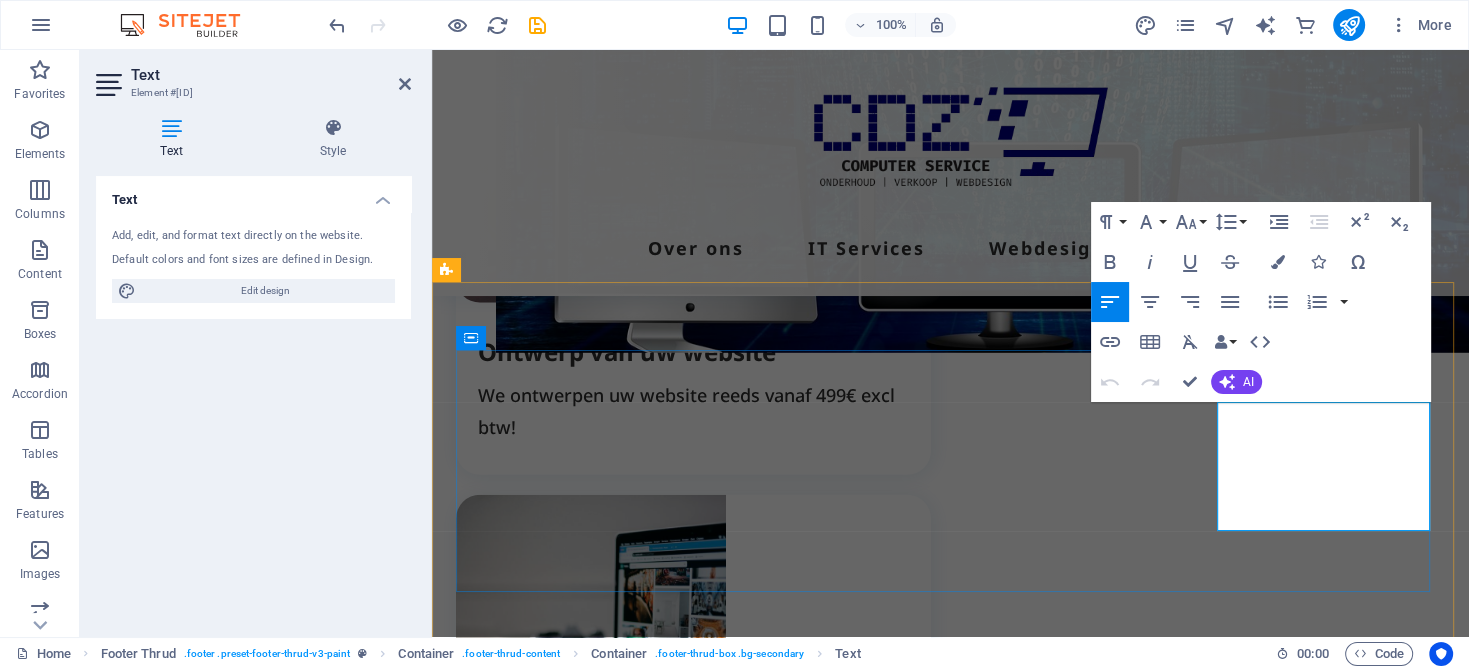 click on "[STREET] [APARTMENT] [POSTAL_CODE]" at bounding box center [564, 4926] 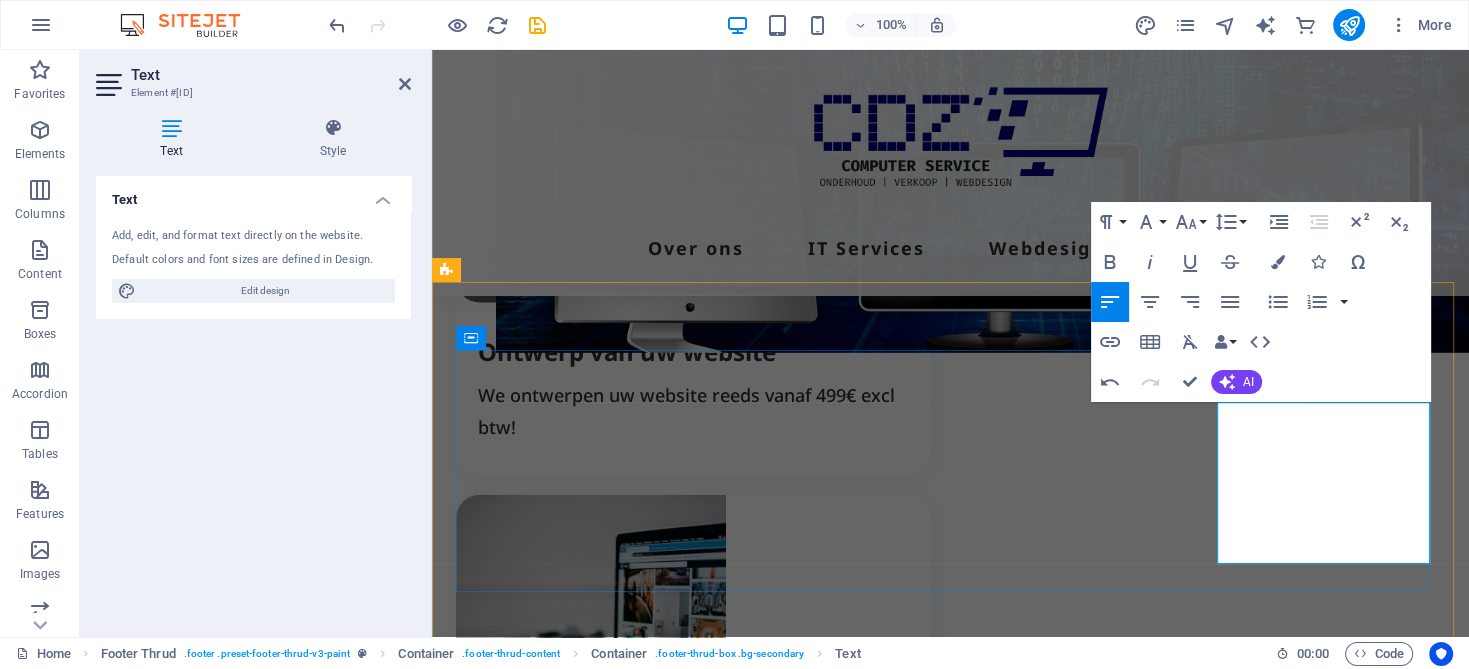 type 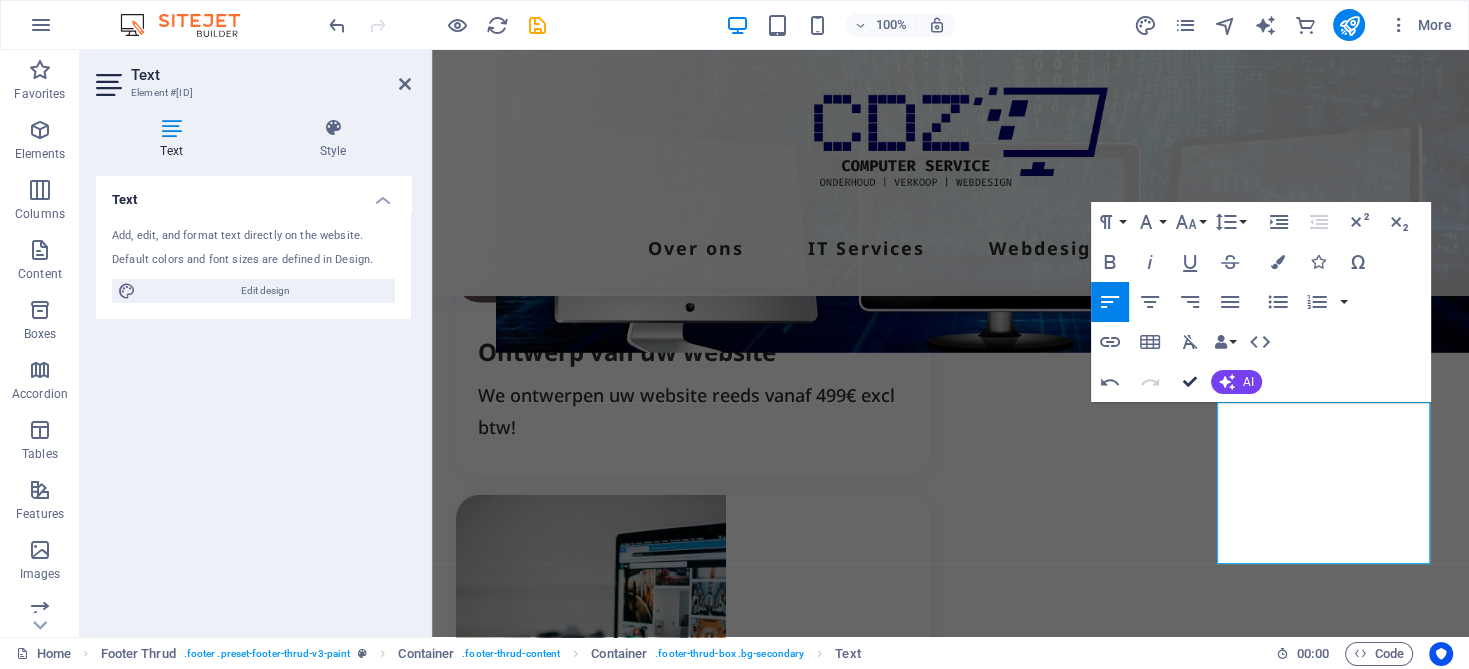 drag, startPoint x: 1187, startPoint y: 376, endPoint x: 1122, endPoint y: 397, distance: 68.30813 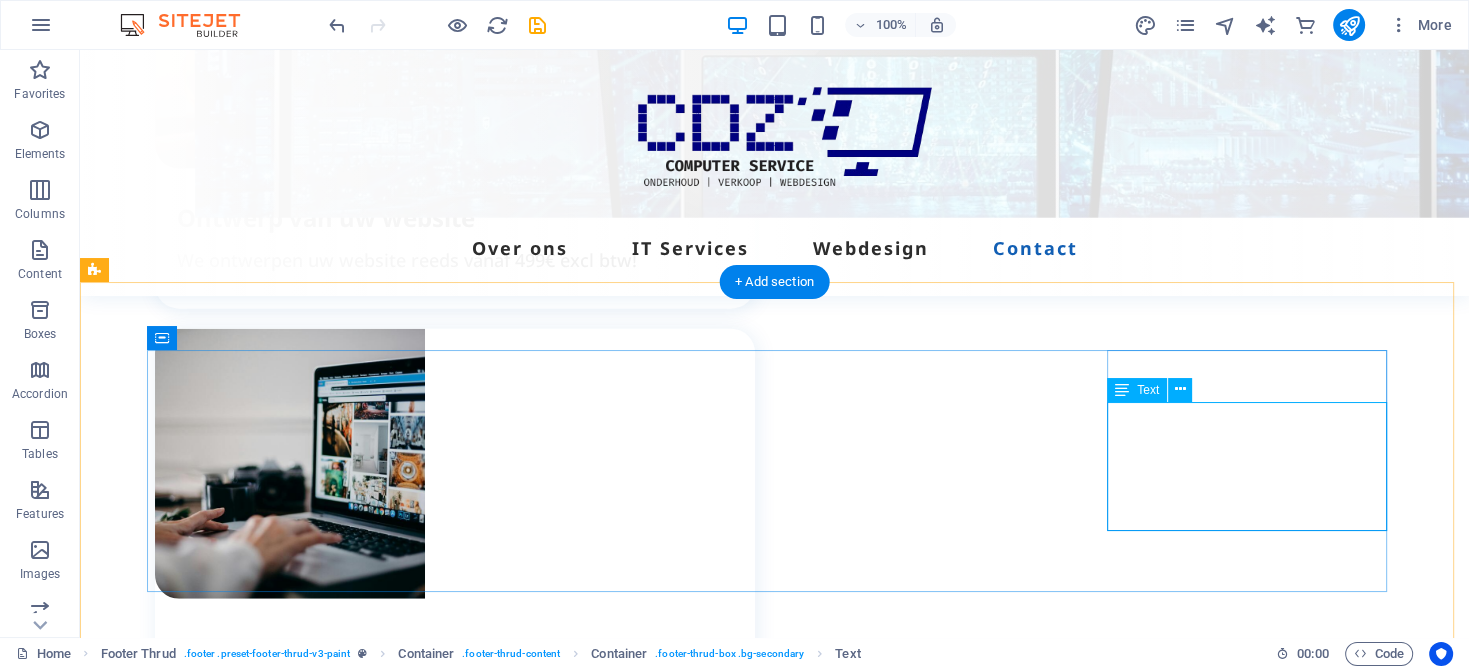 scroll, scrollTop: 4644, scrollLeft: 0, axis: vertical 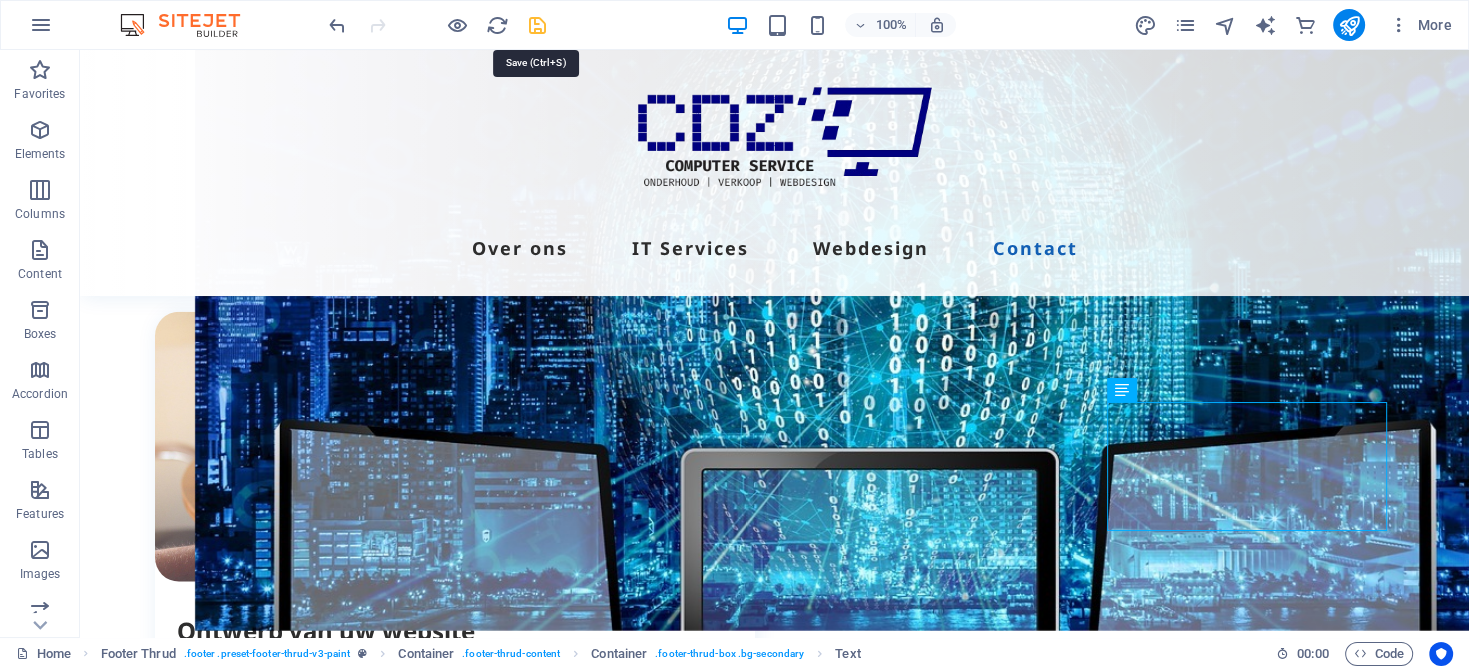 drag, startPoint x: 536, startPoint y: 24, endPoint x: 656, endPoint y: 58, distance: 124.723694 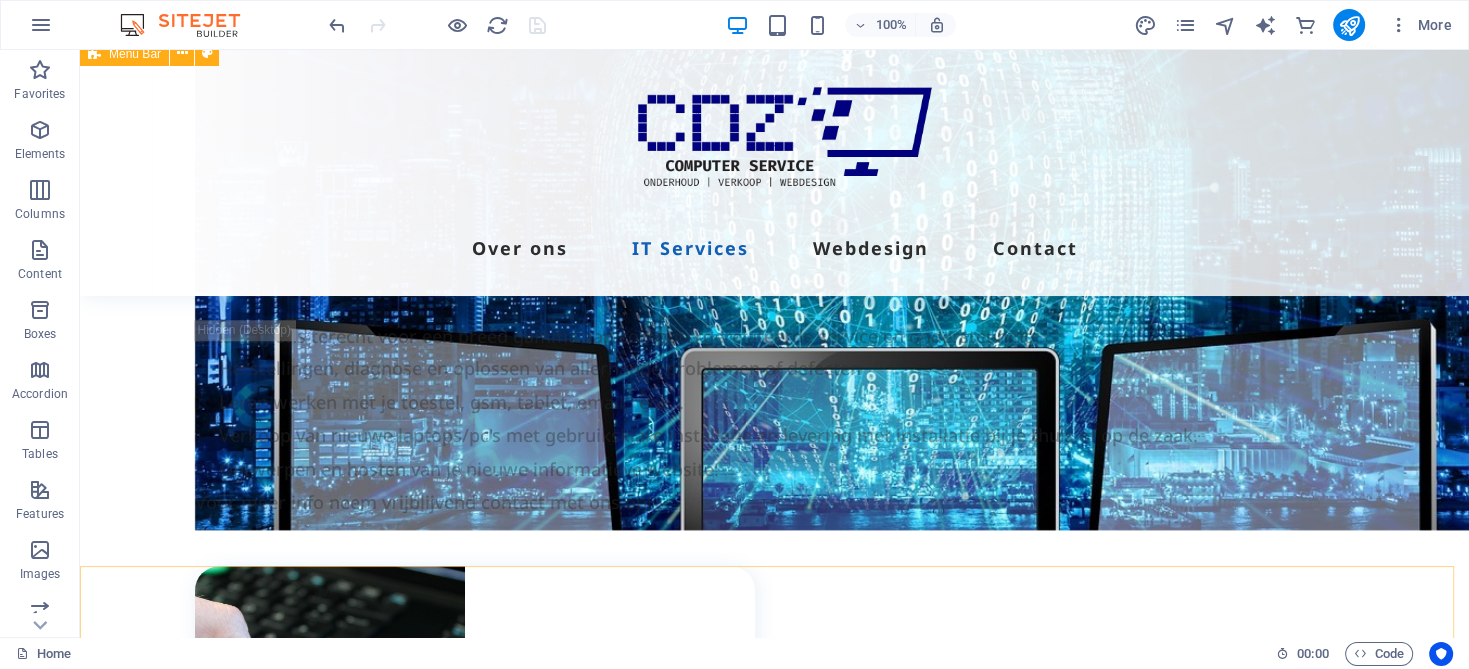 scroll, scrollTop: 2044, scrollLeft: 0, axis: vertical 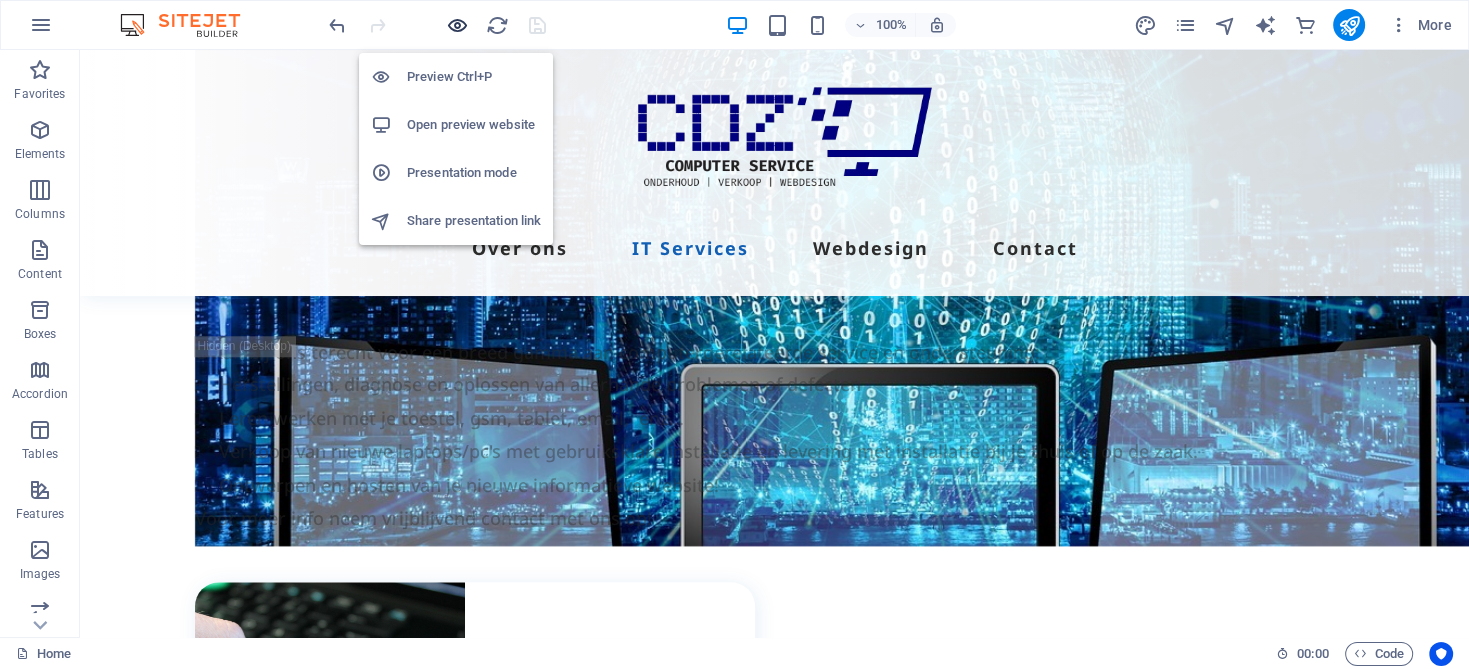 click at bounding box center (457, 25) 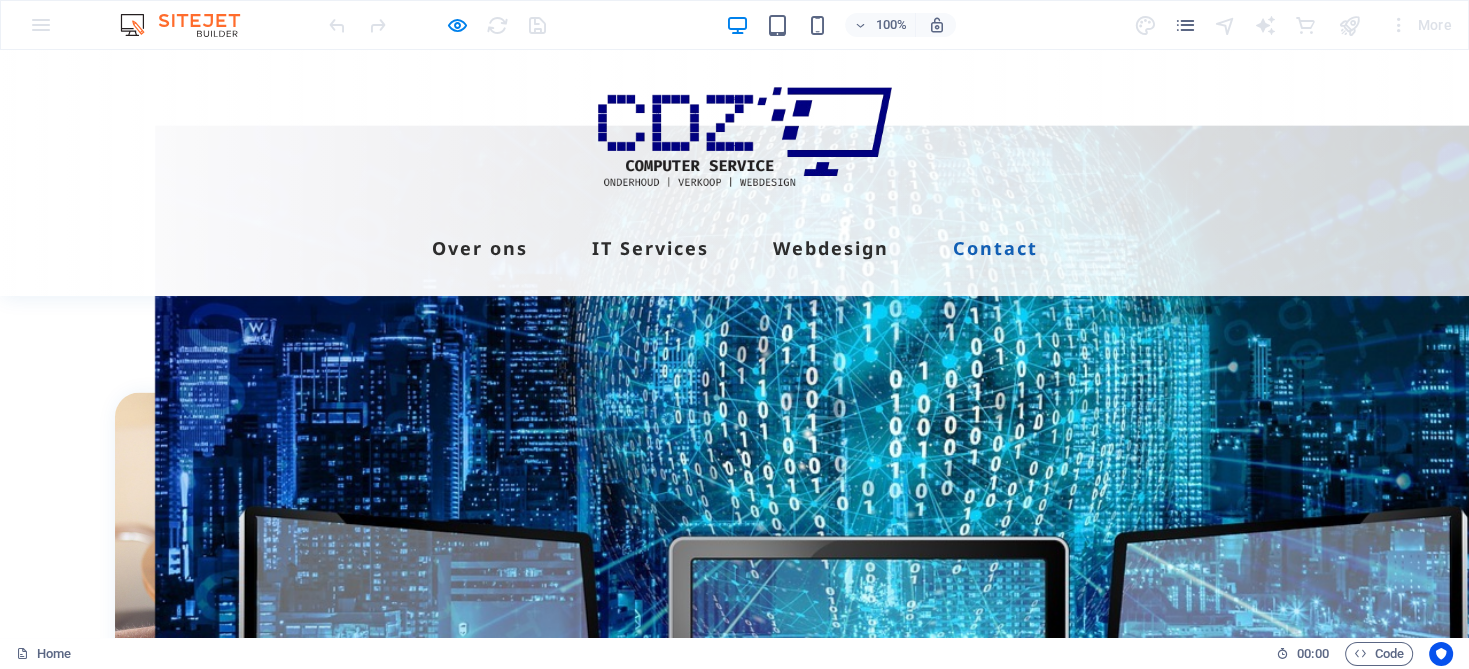 scroll, scrollTop: 4400, scrollLeft: 0, axis: vertical 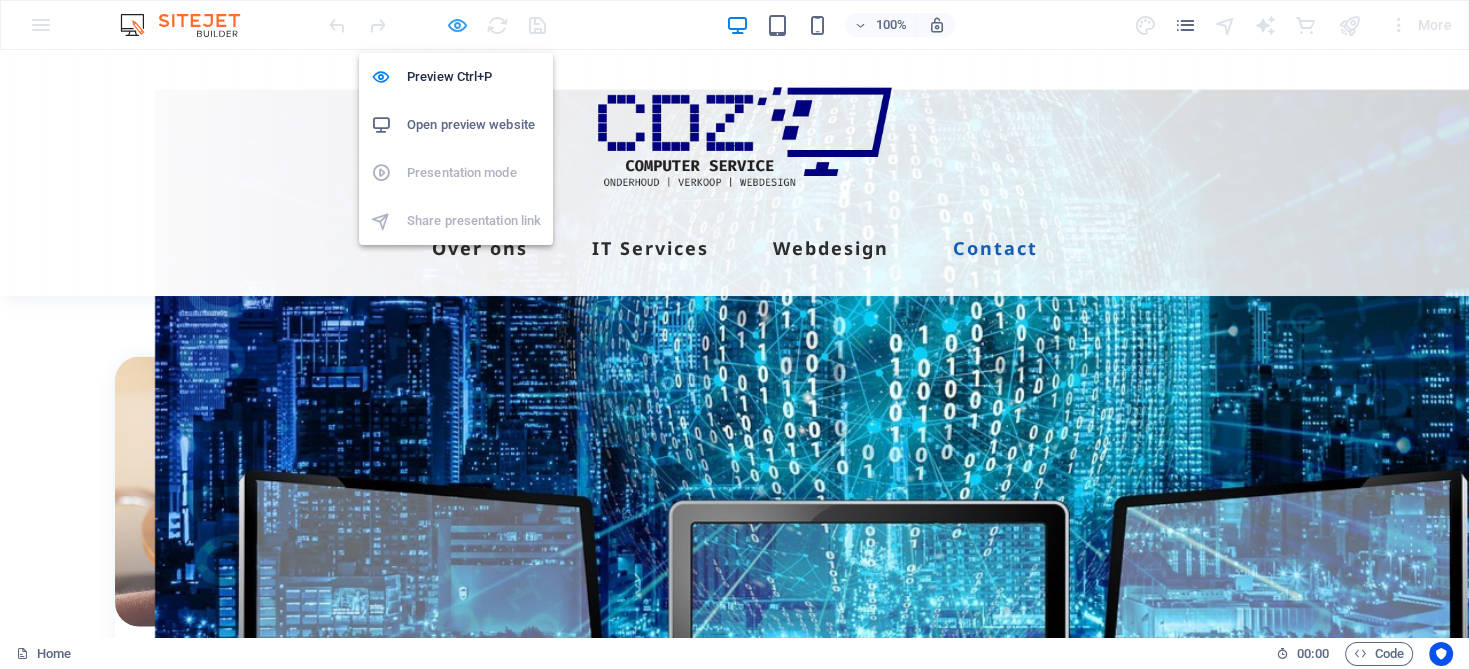 click at bounding box center [457, 25] 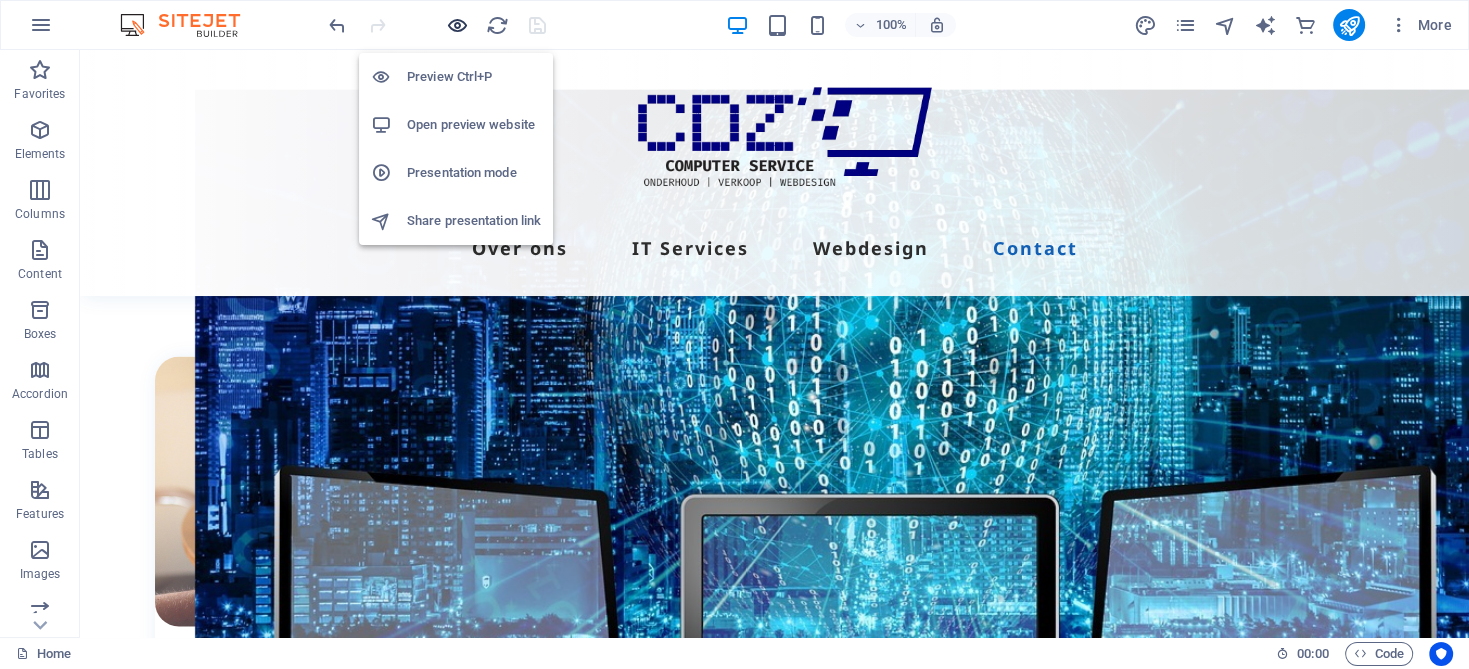 scroll, scrollTop: 4598, scrollLeft: 0, axis: vertical 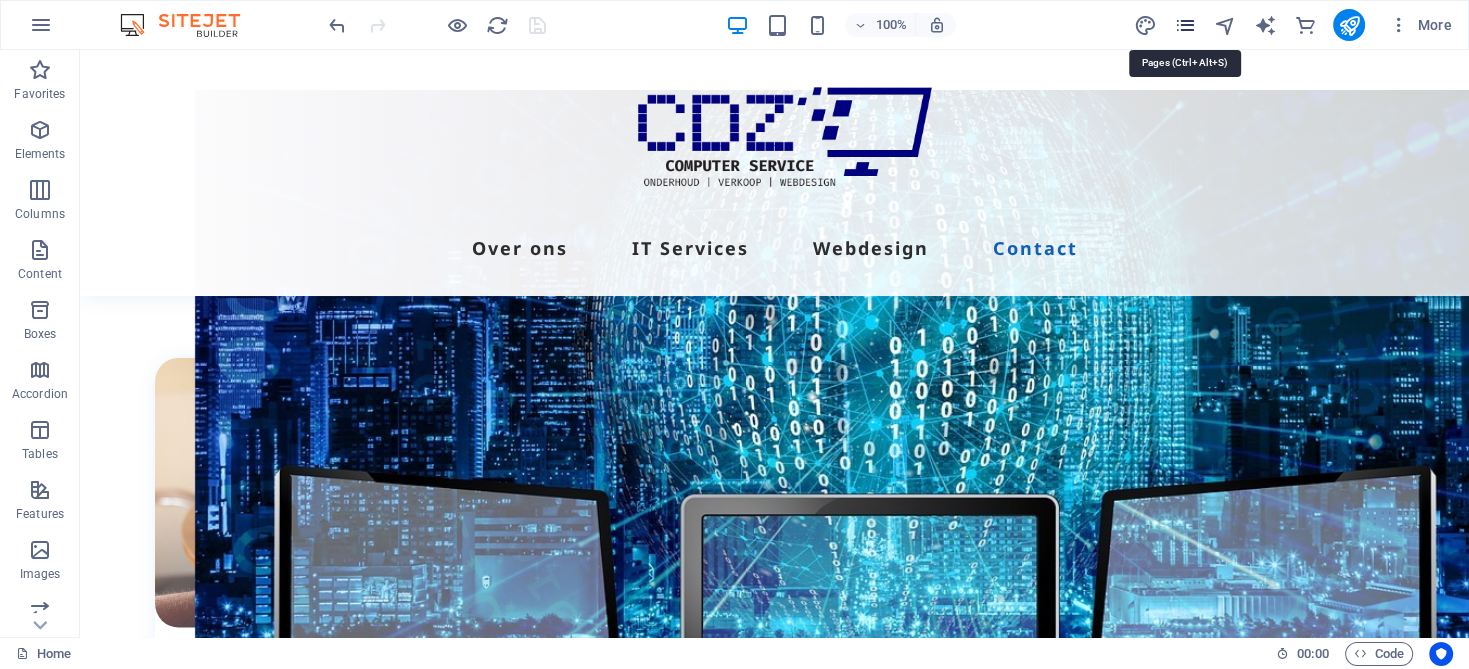 click at bounding box center (1184, 25) 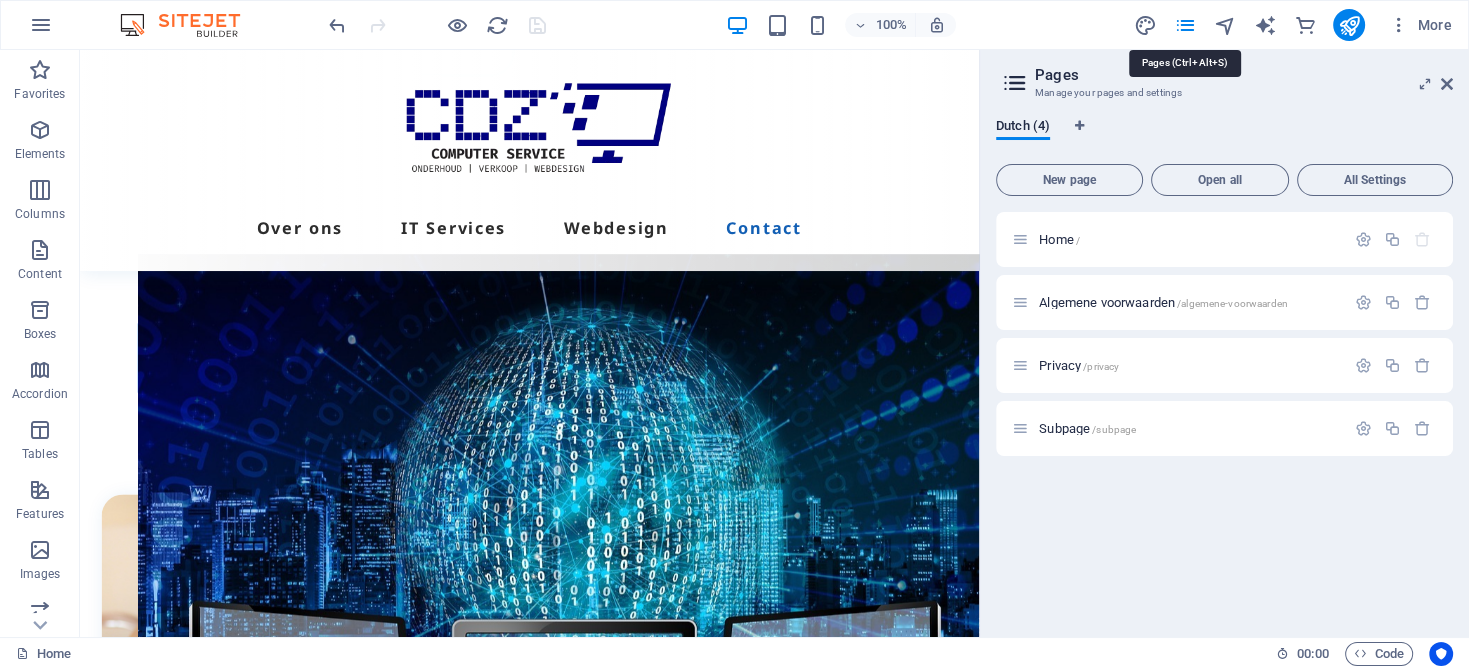 scroll, scrollTop: 5187, scrollLeft: 0, axis: vertical 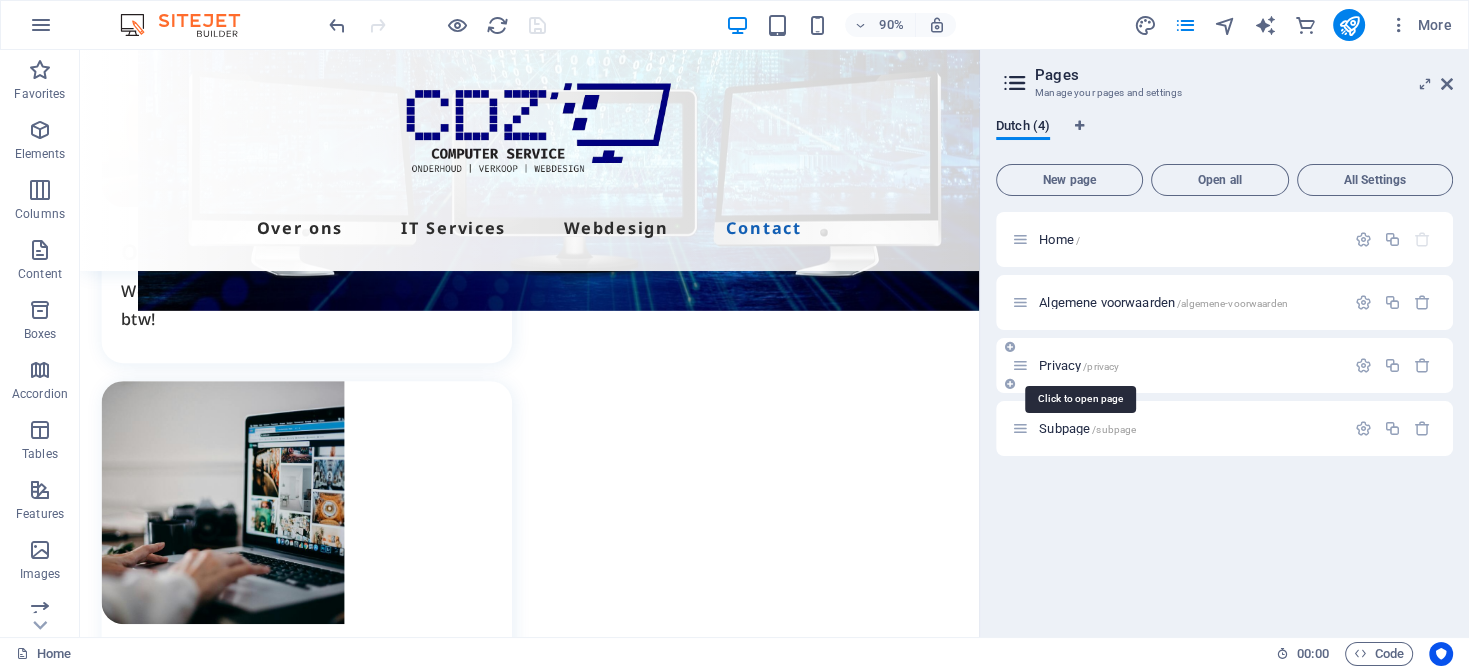 click on "Privacy  /privacy" at bounding box center [1079, 365] 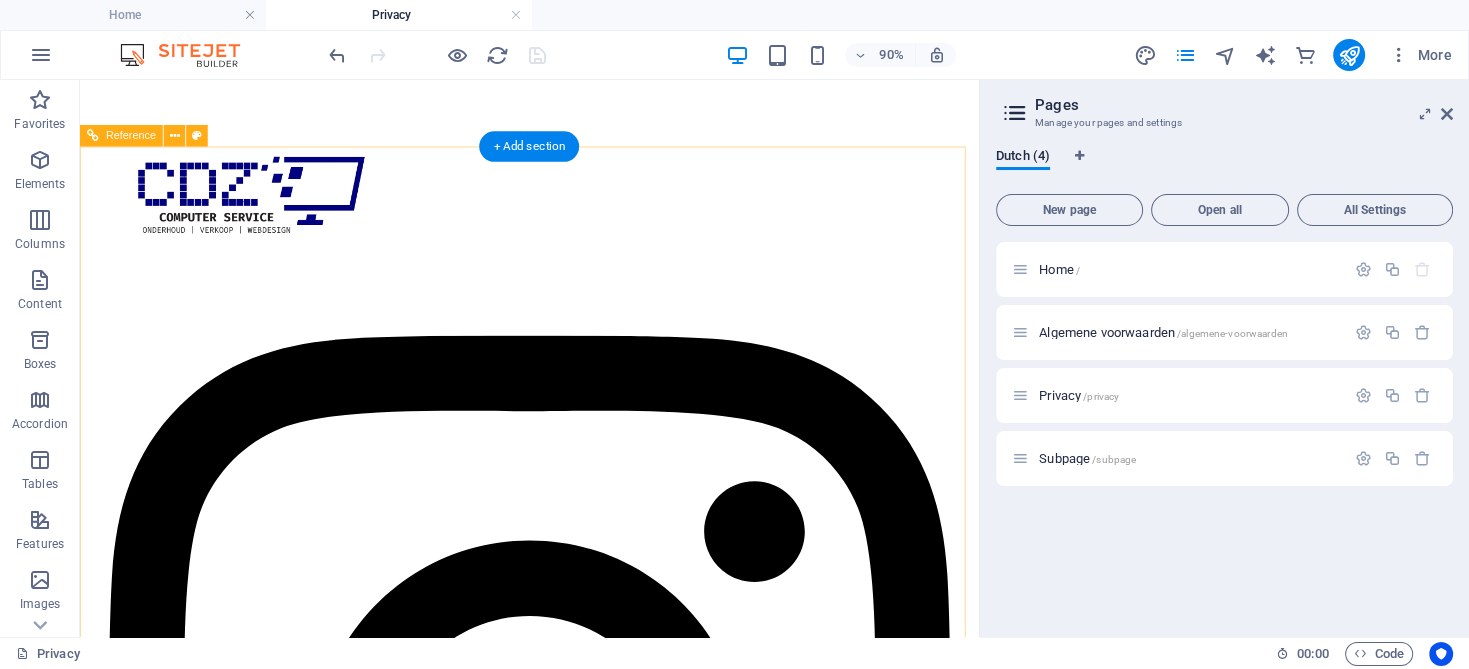 scroll, scrollTop: 0, scrollLeft: 0, axis: both 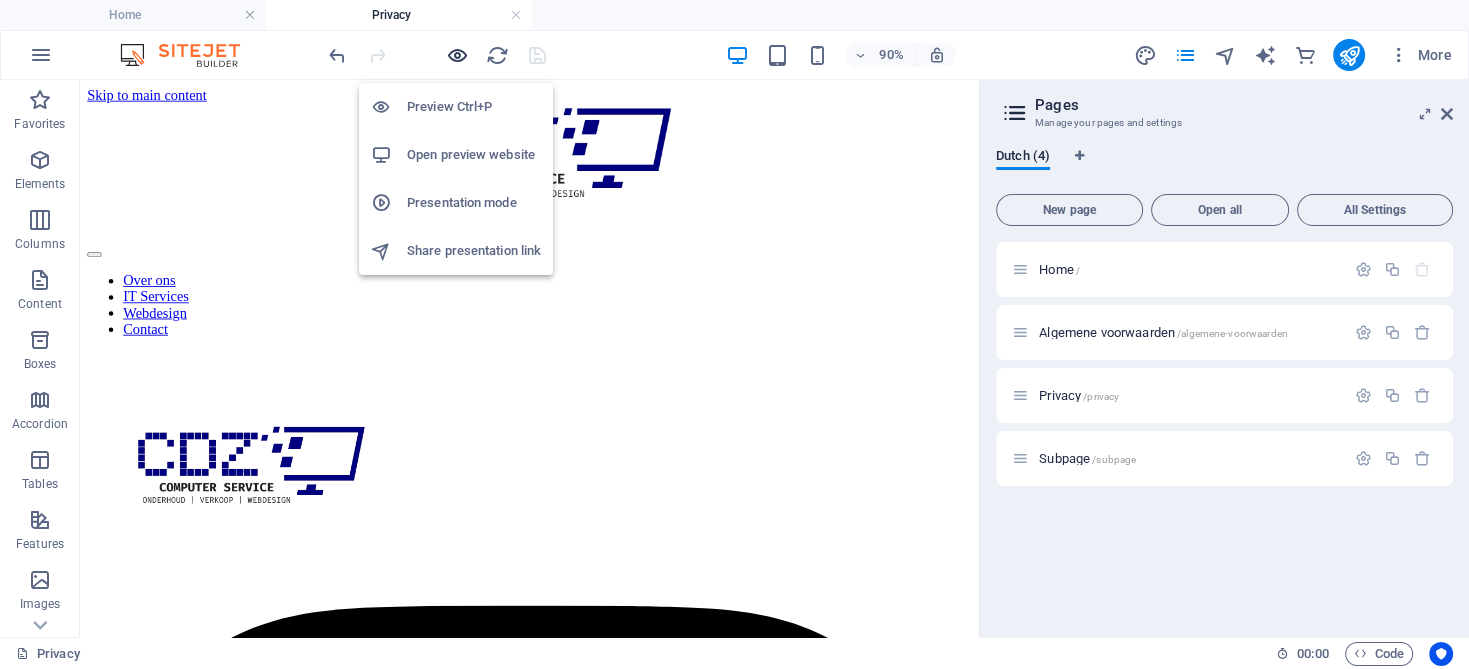 click at bounding box center (457, 55) 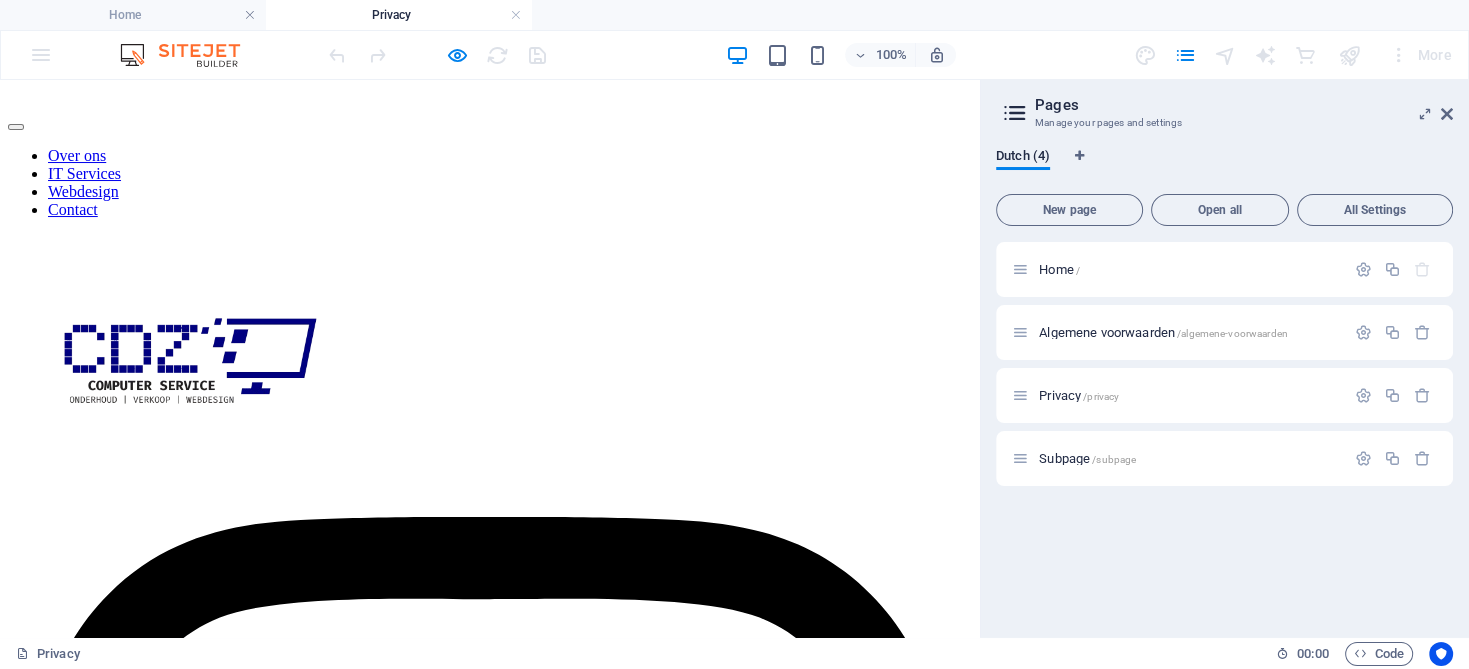 scroll, scrollTop: 0, scrollLeft: 0, axis: both 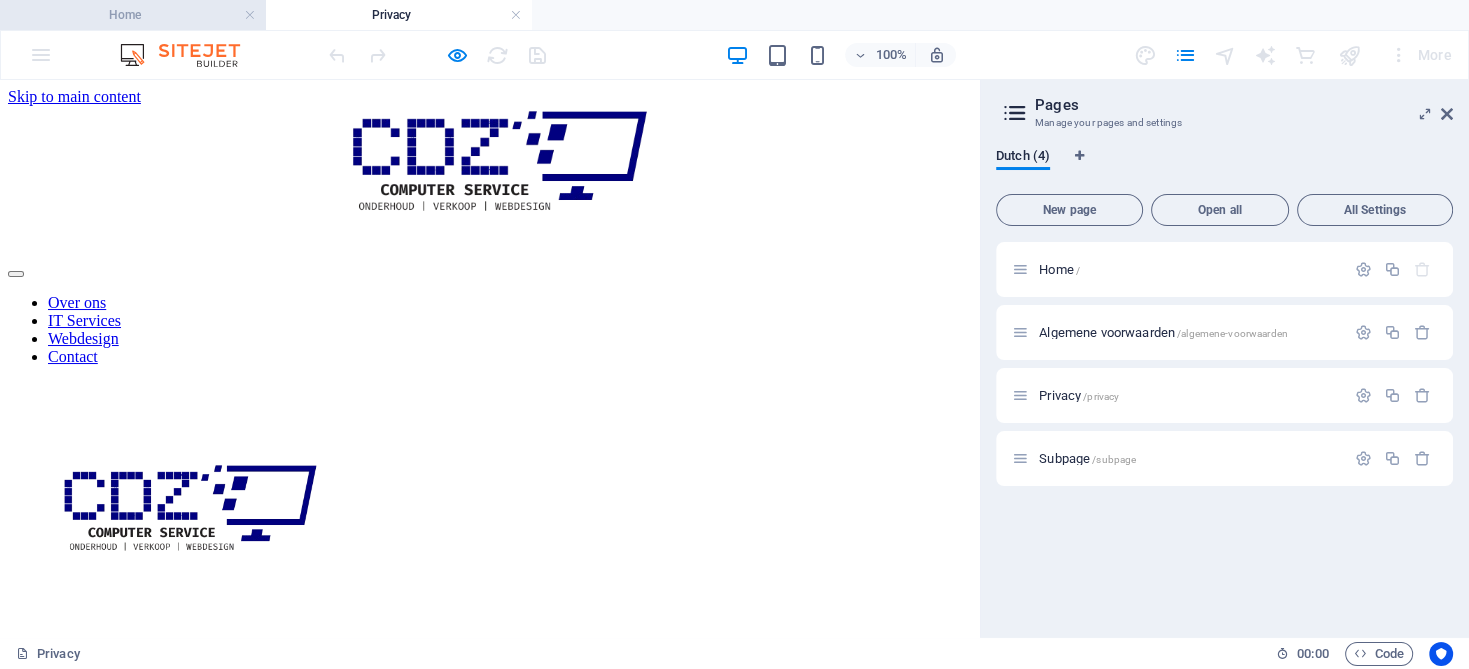 click on "Home" at bounding box center (133, 15) 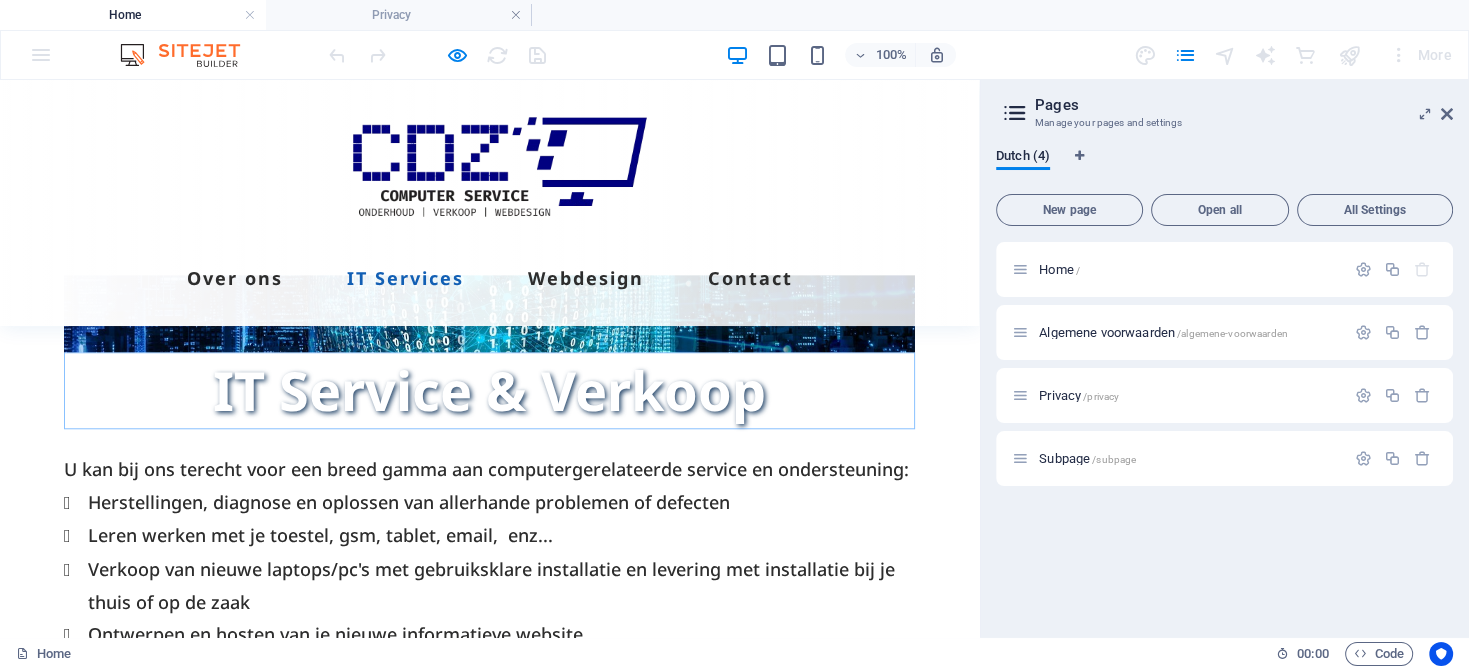scroll, scrollTop: 1441, scrollLeft: 0, axis: vertical 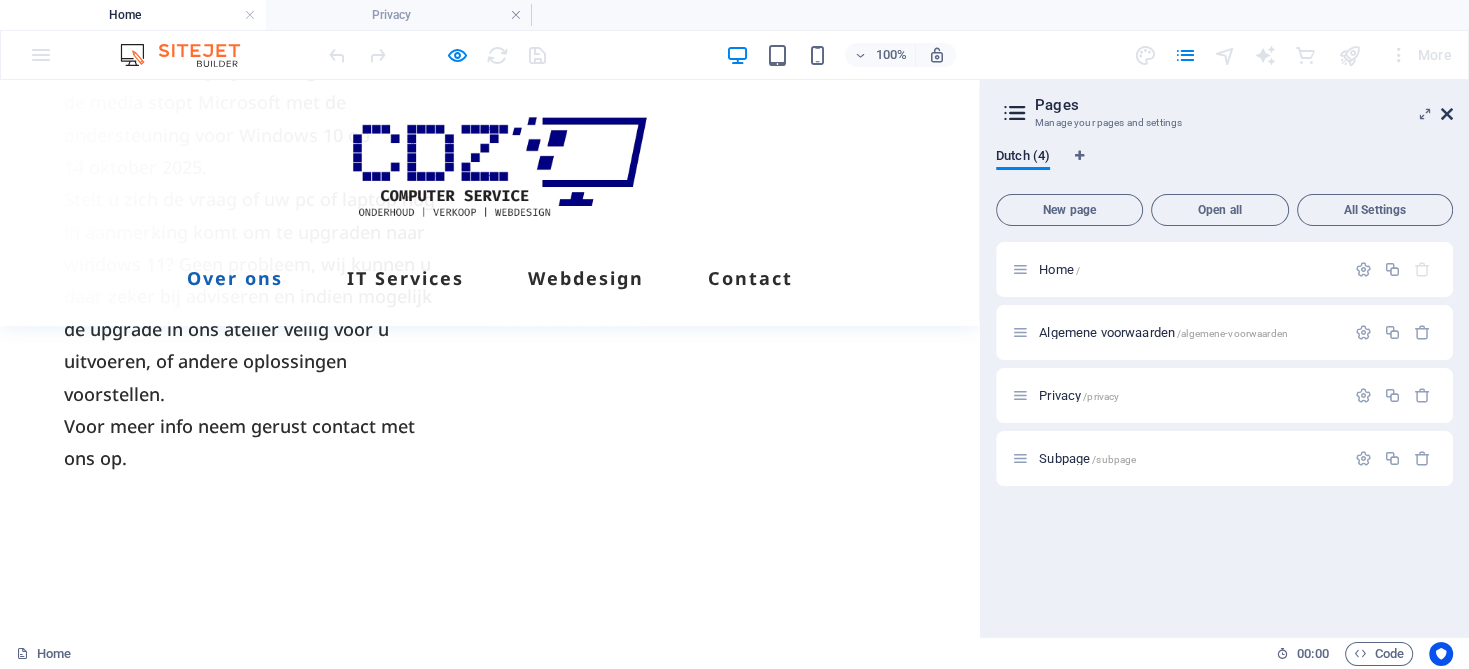 drag, startPoint x: 1450, startPoint y: 113, endPoint x: 727, endPoint y: 247, distance: 735.31287 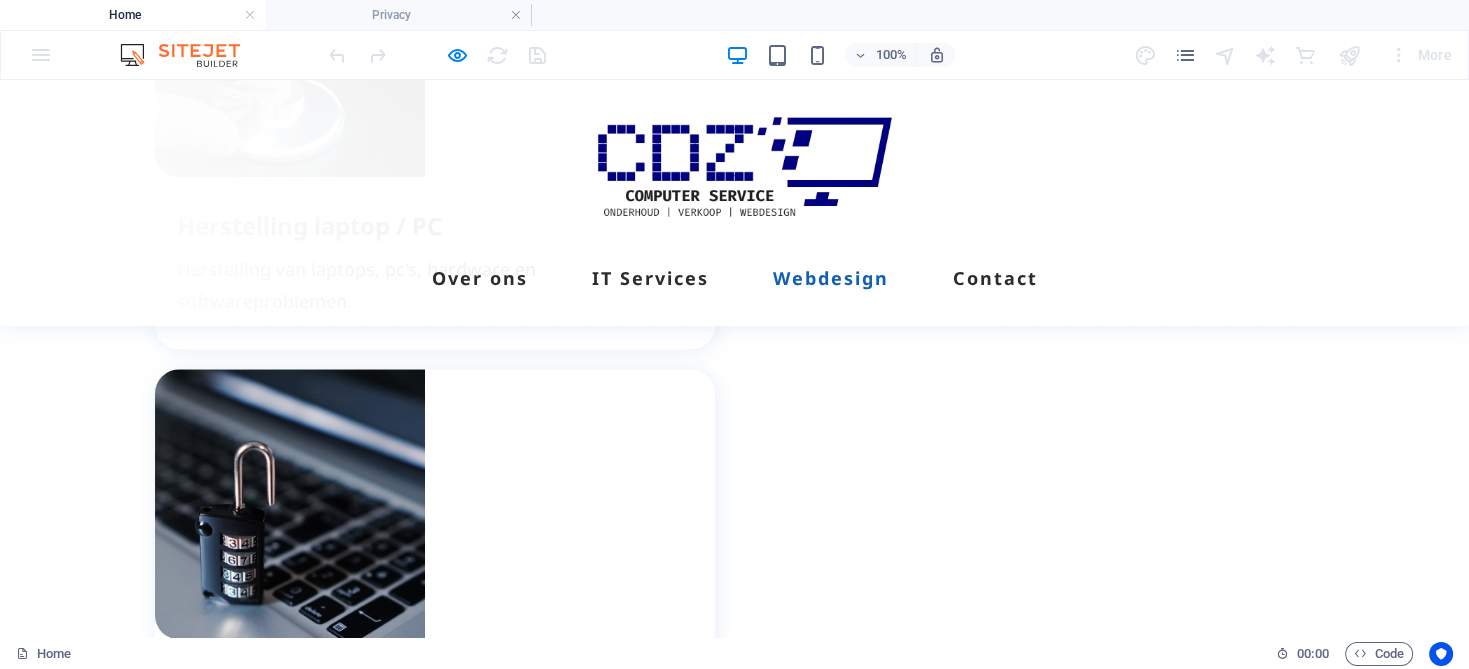 scroll, scrollTop: 2552, scrollLeft: 0, axis: vertical 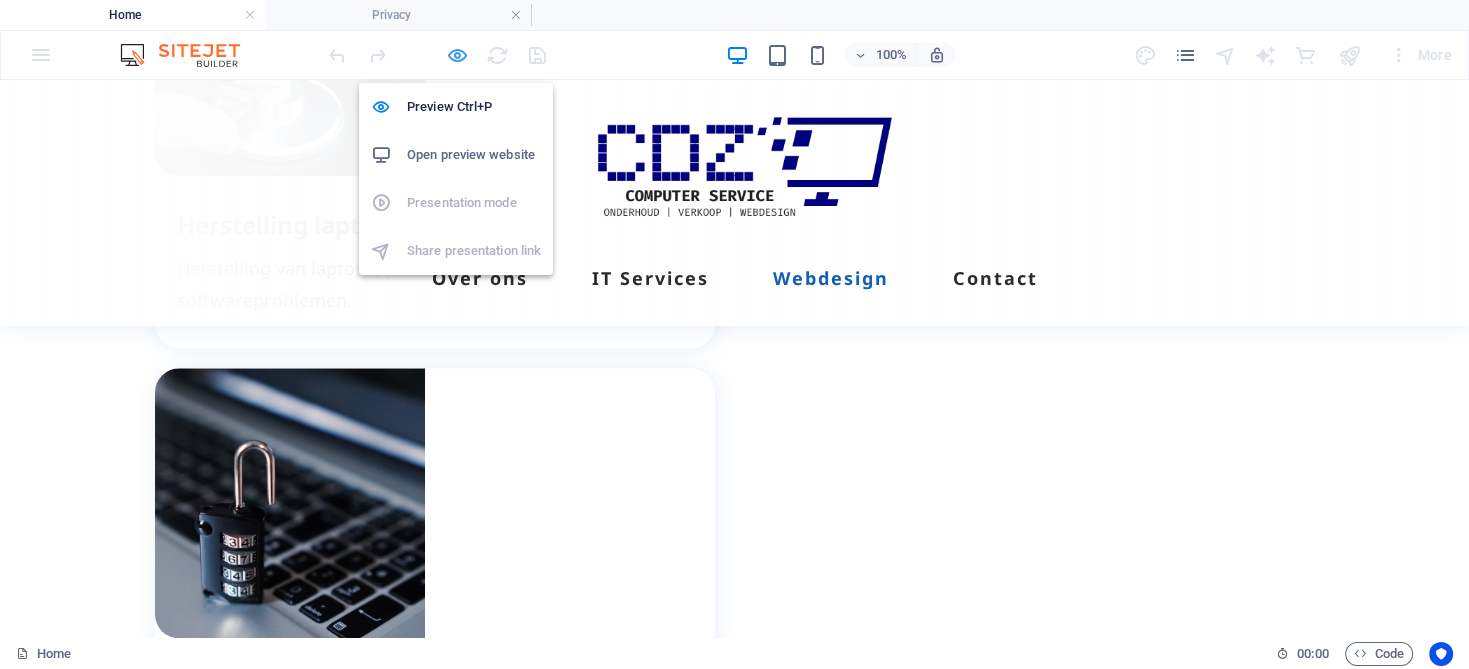 click at bounding box center [457, 55] 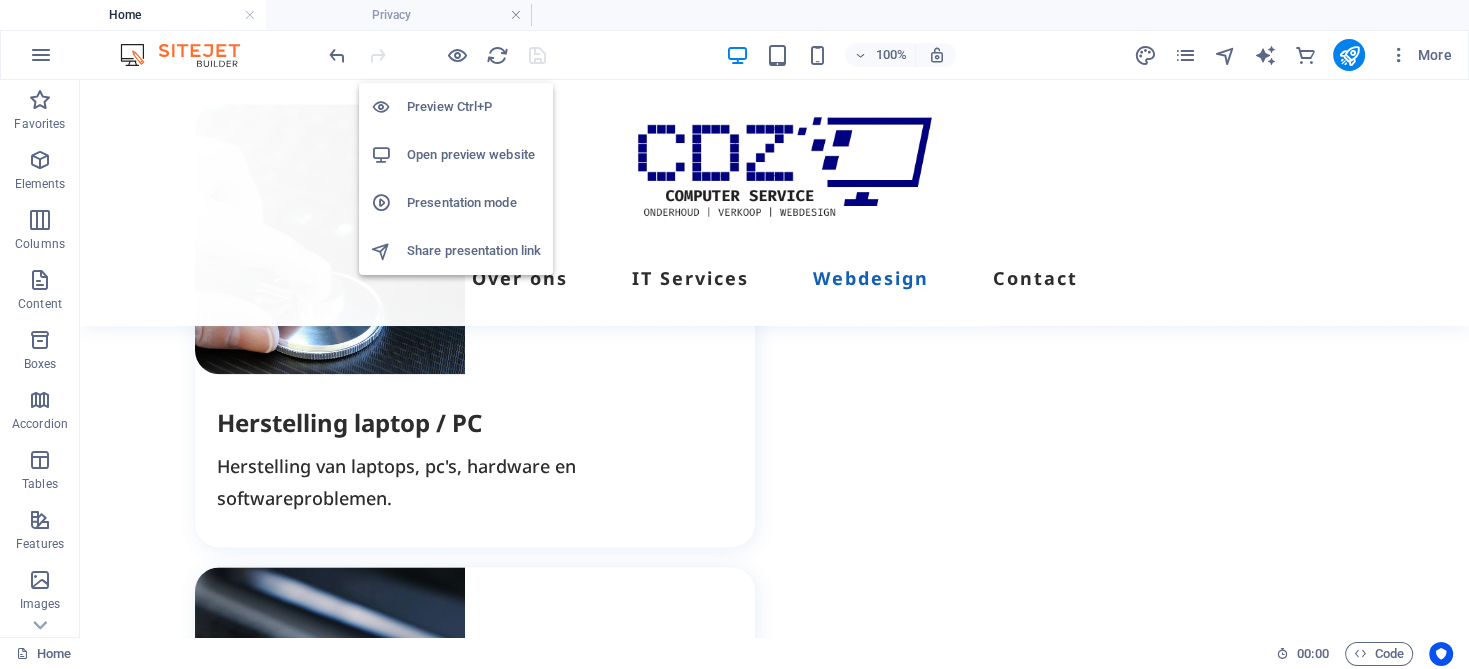 scroll, scrollTop: 2750, scrollLeft: 0, axis: vertical 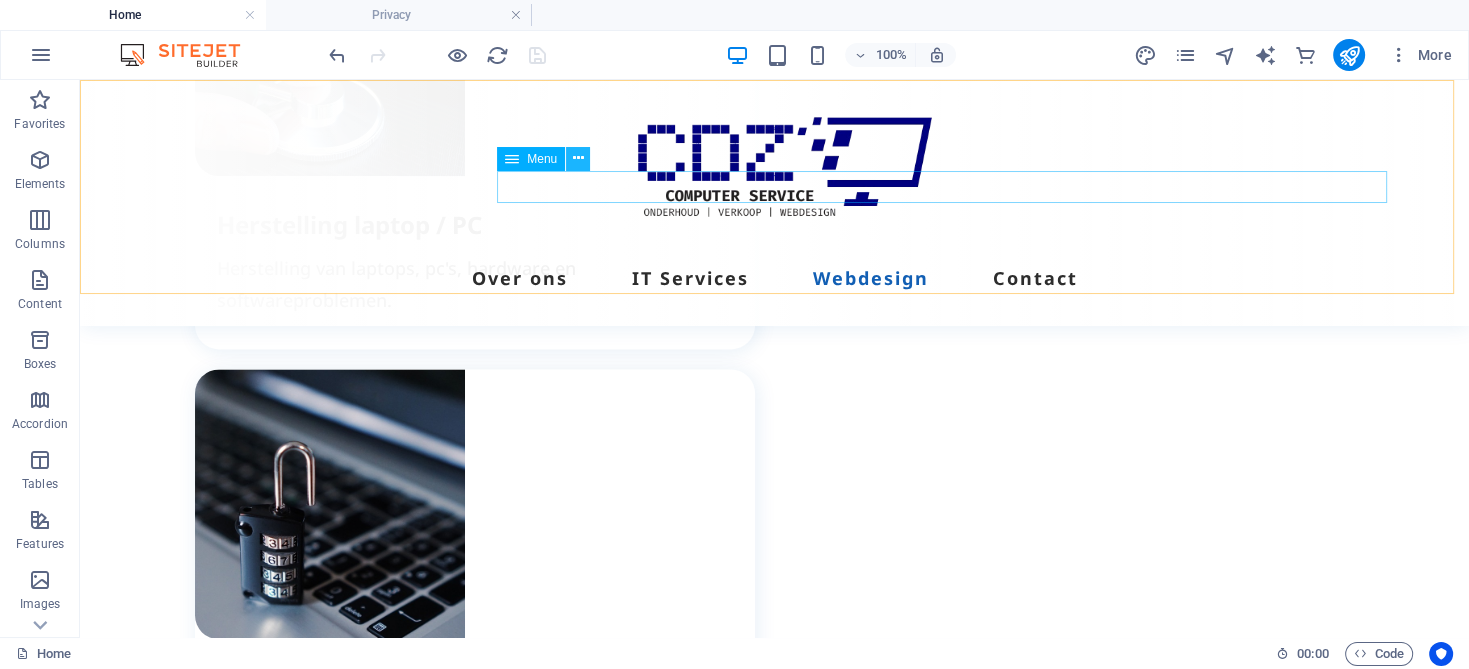 click at bounding box center [578, 158] 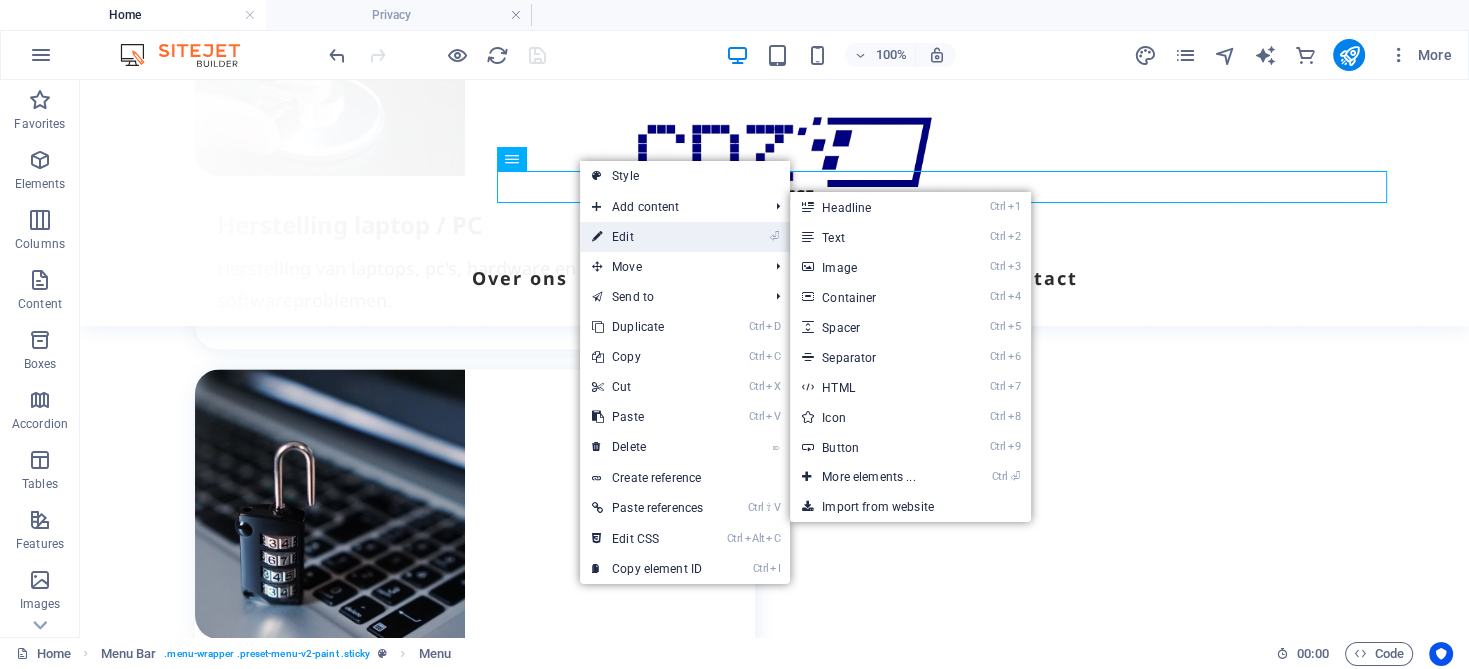 click on "⏎  Edit" at bounding box center (647, 237) 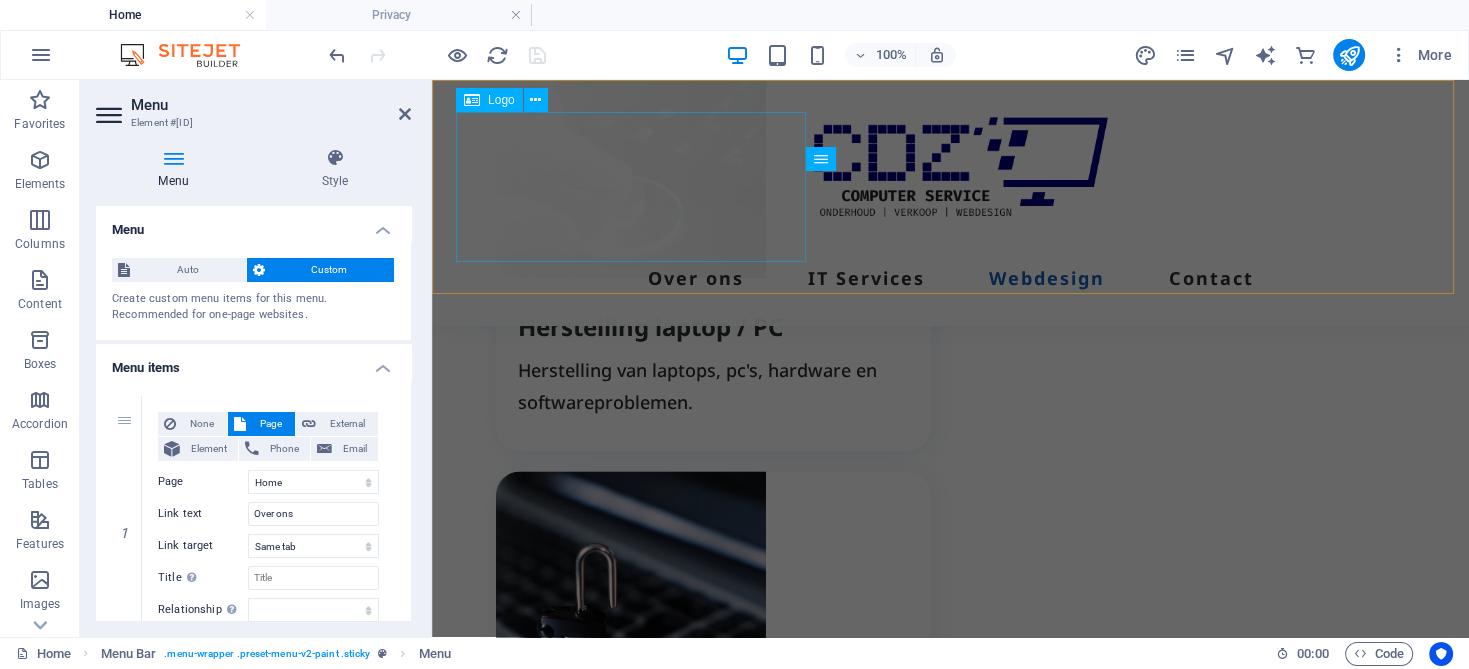scroll, scrollTop: 3049, scrollLeft: 0, axis: vertical 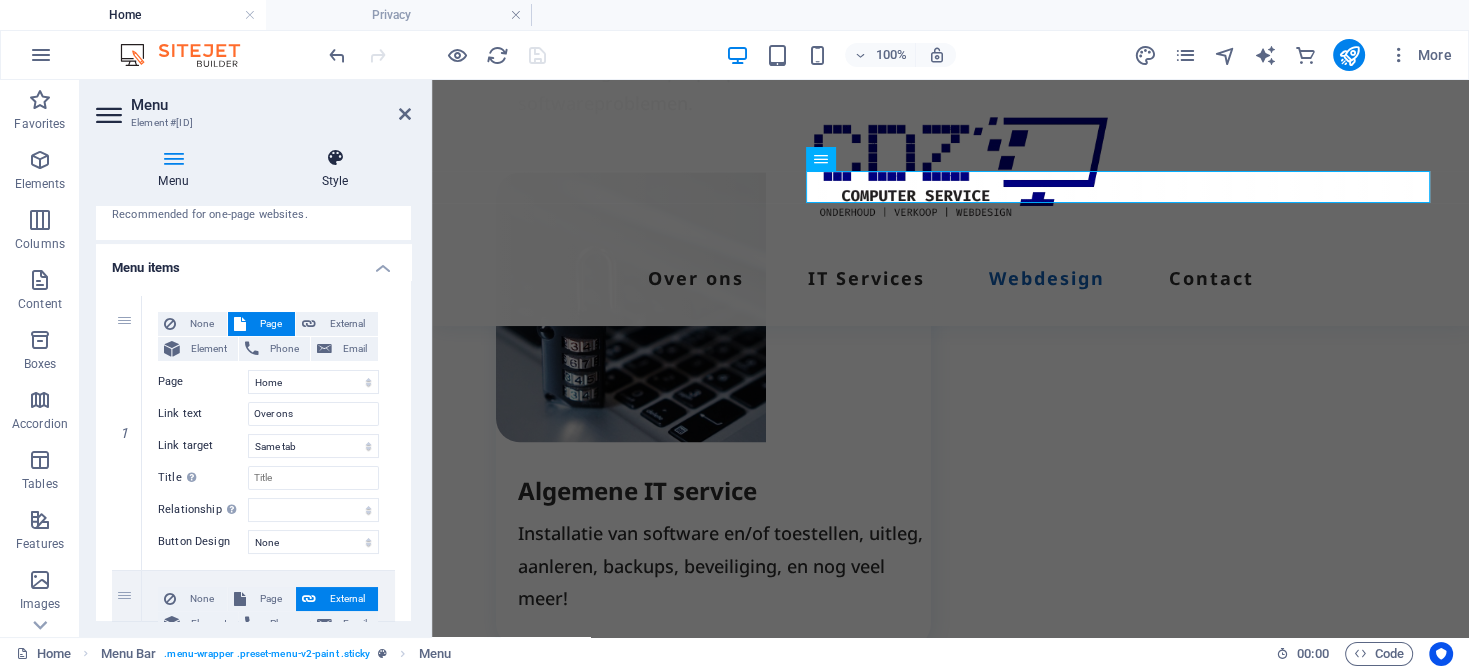 click at bounding box center (335, 158) 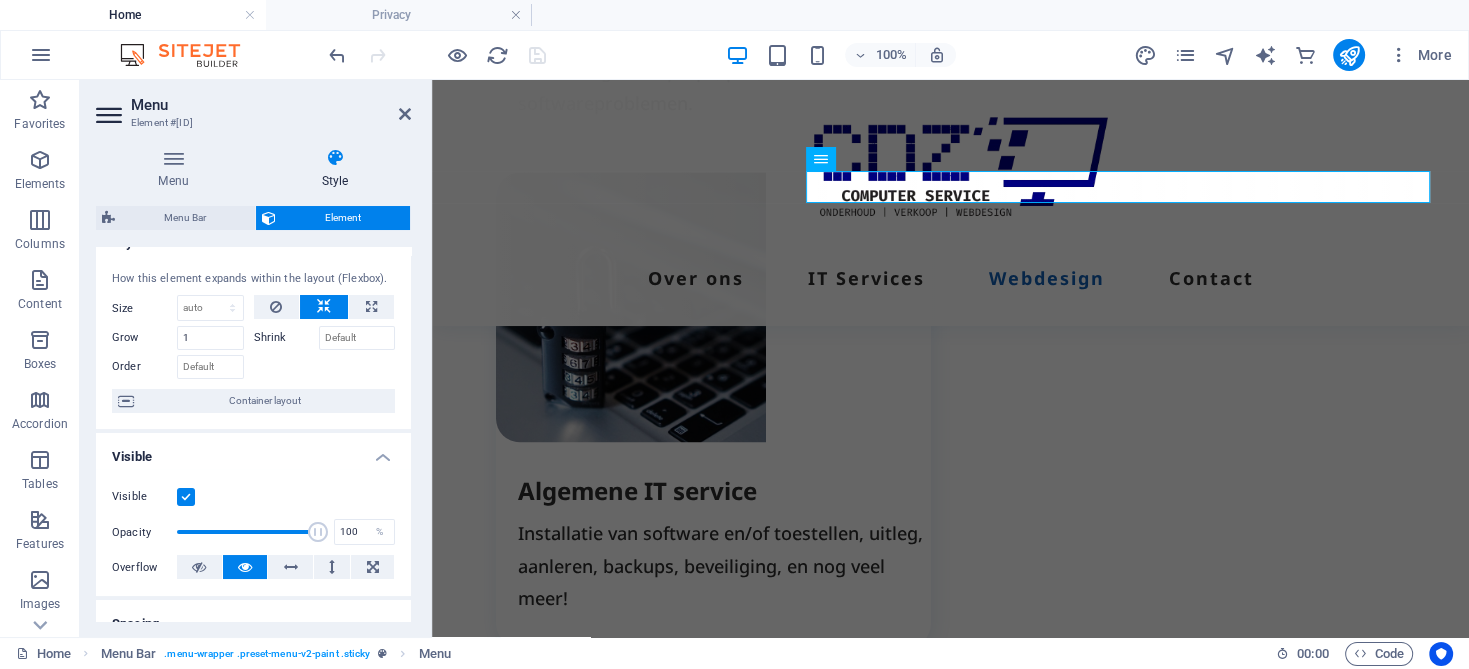 scroll, scrollTop: 0, scrollLeft: 0, axis: both 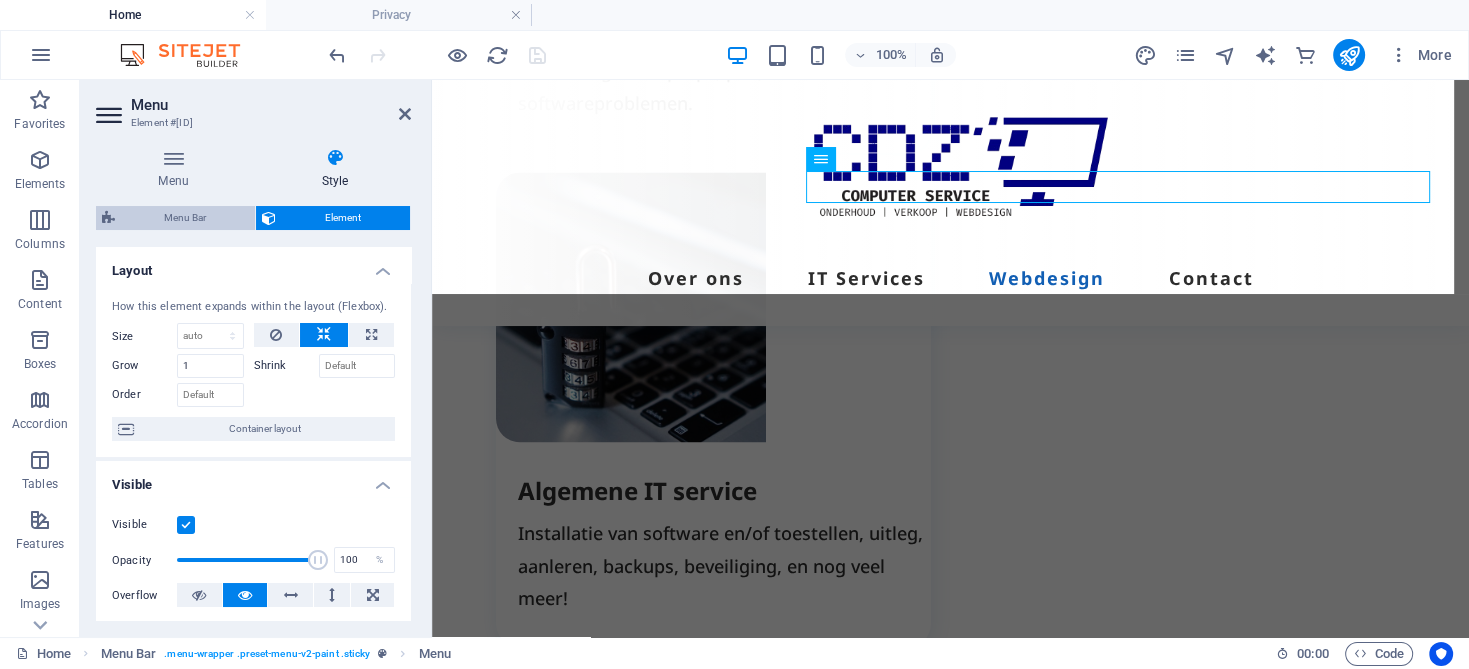 click on "Menu Bar" at bounding box center [185, 218] 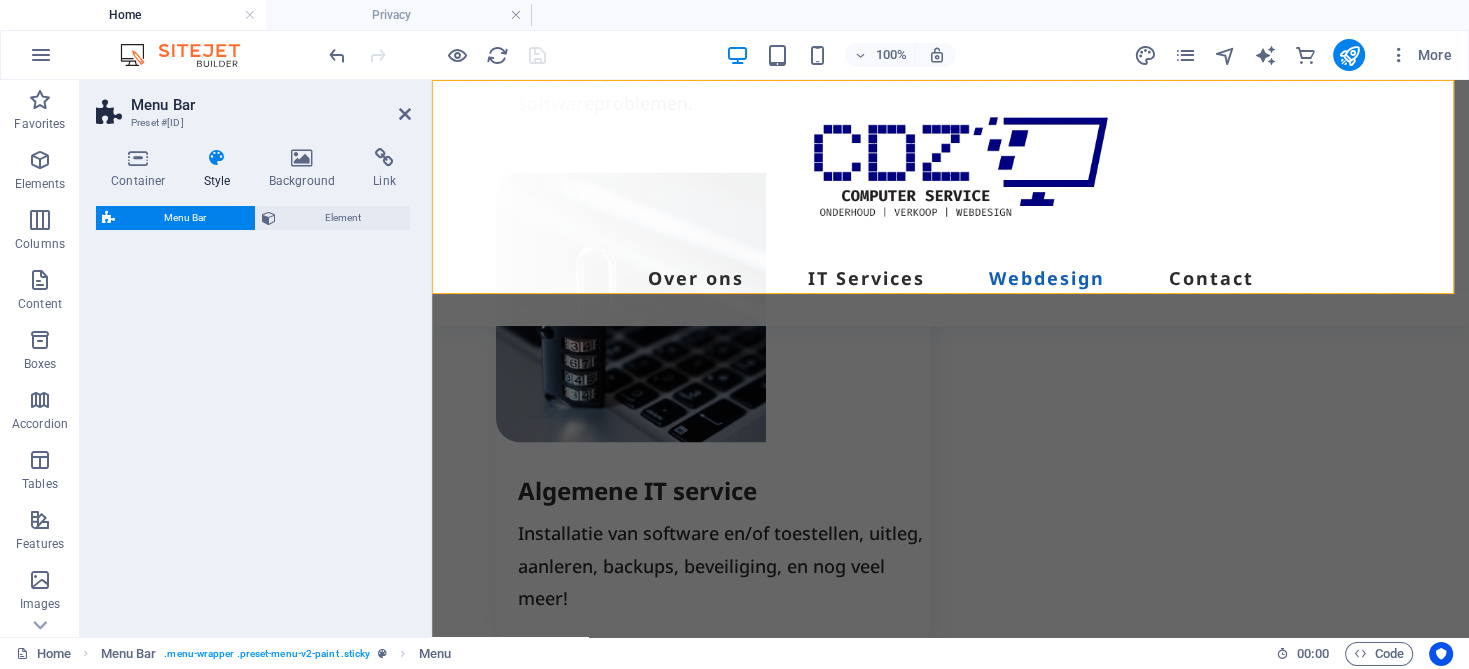 select on "rem" 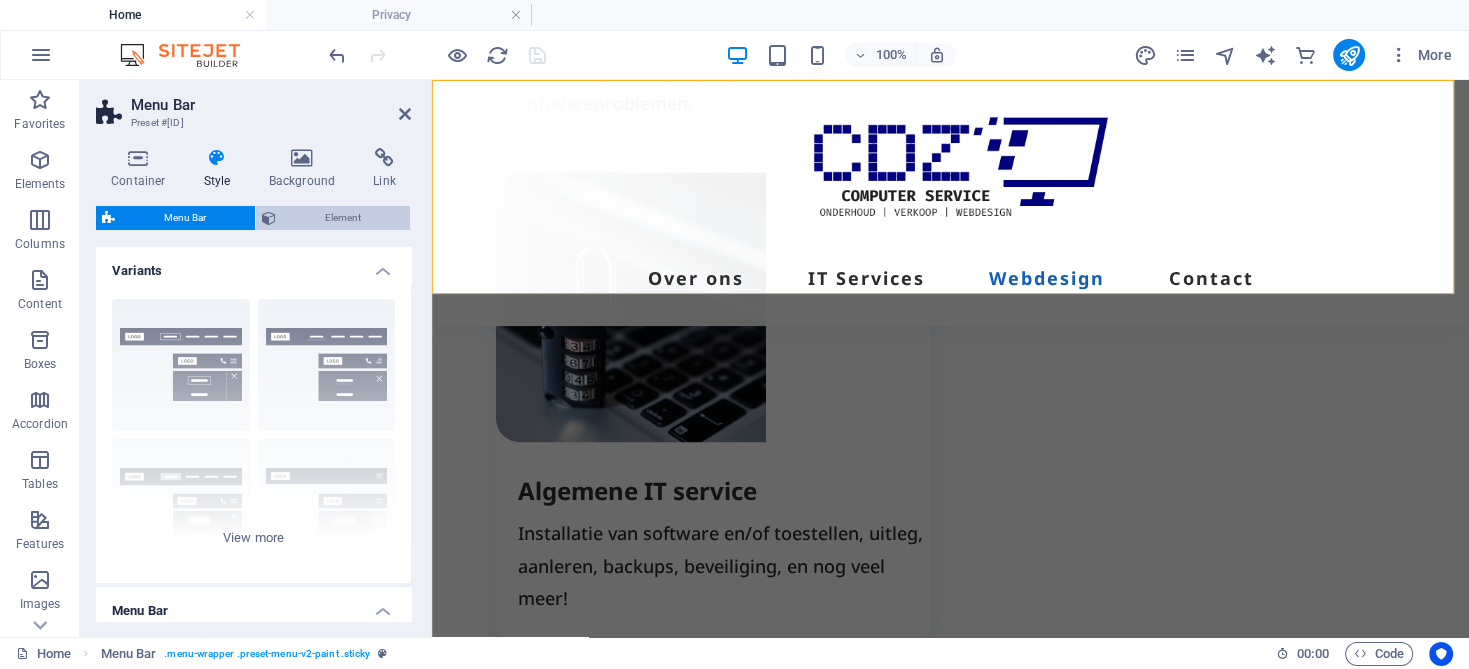 click at bounding box center [269, 218] 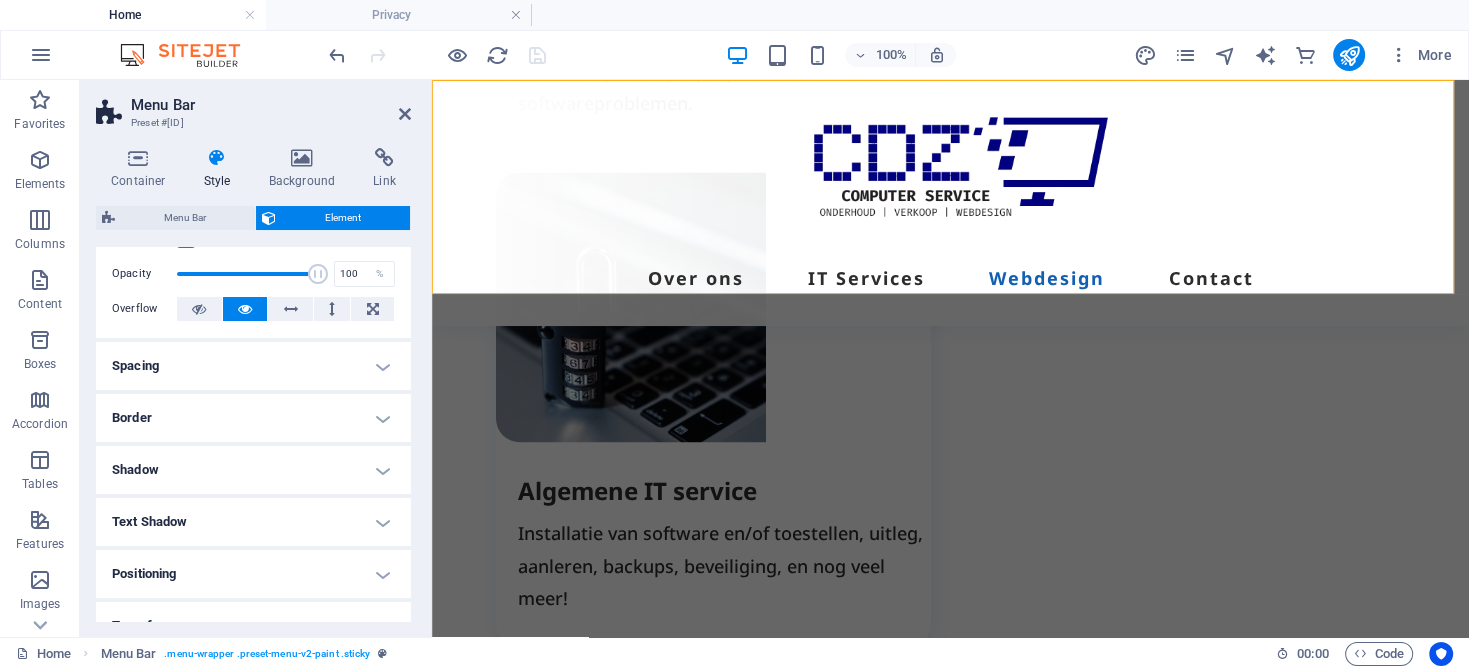 scroll, scrollTop: 0, scrollLeft: 0, axis: both 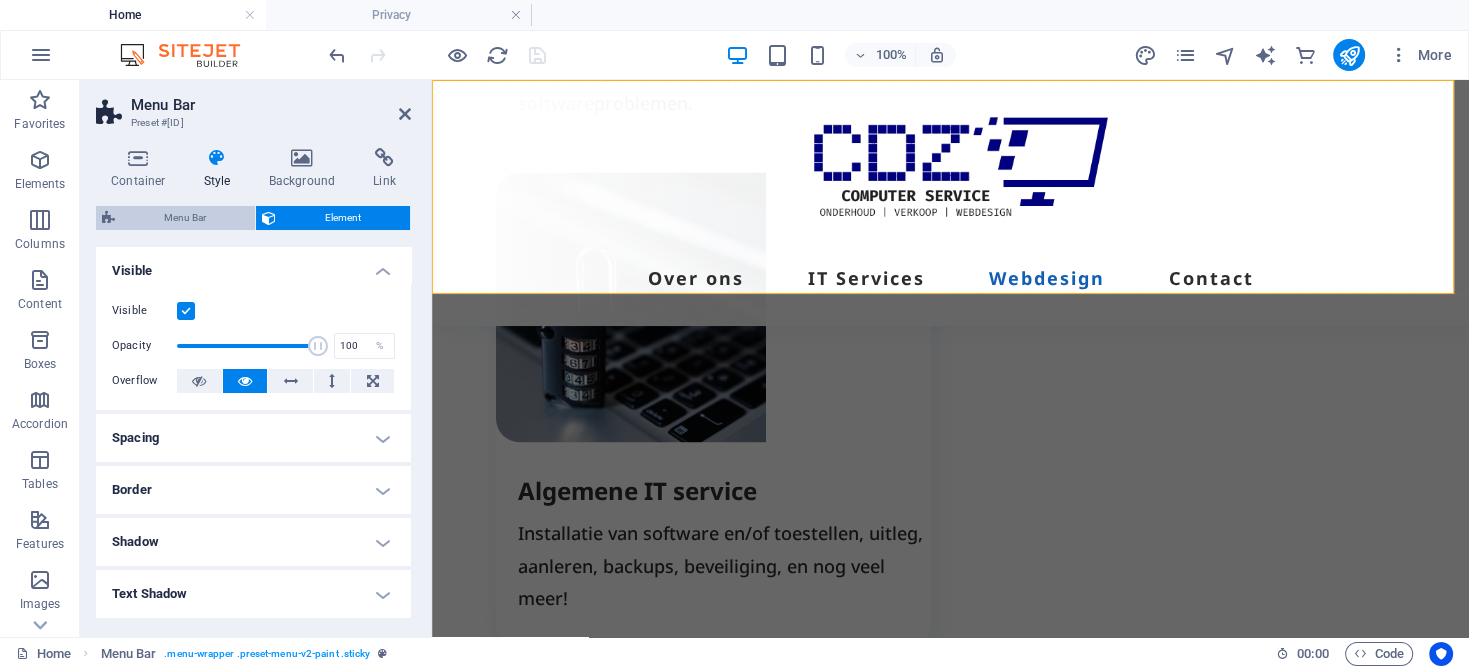 click on "Menu Bar" at bounding box center [185, 218] 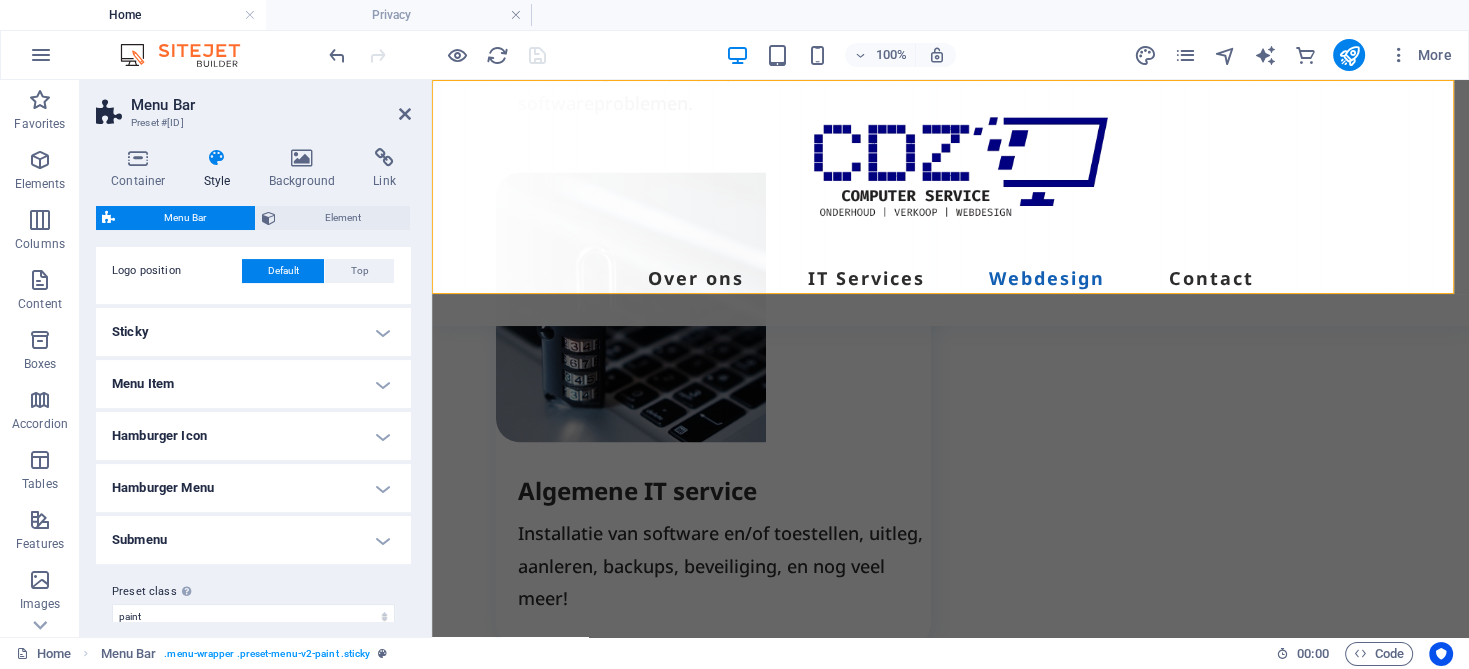 scroll, scrollTop: 579, scrollLeft: 0, axis: vertical 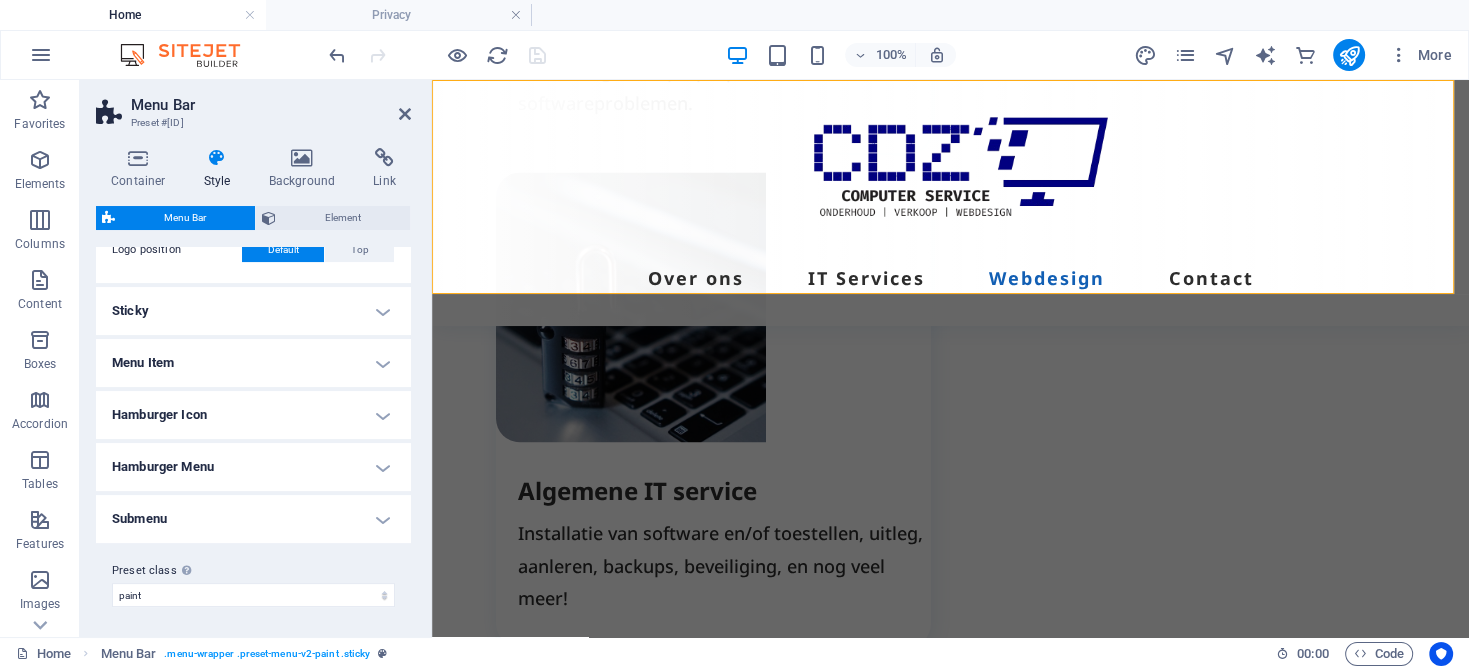 click on "Menu Item" at bounding box center (253, 363) 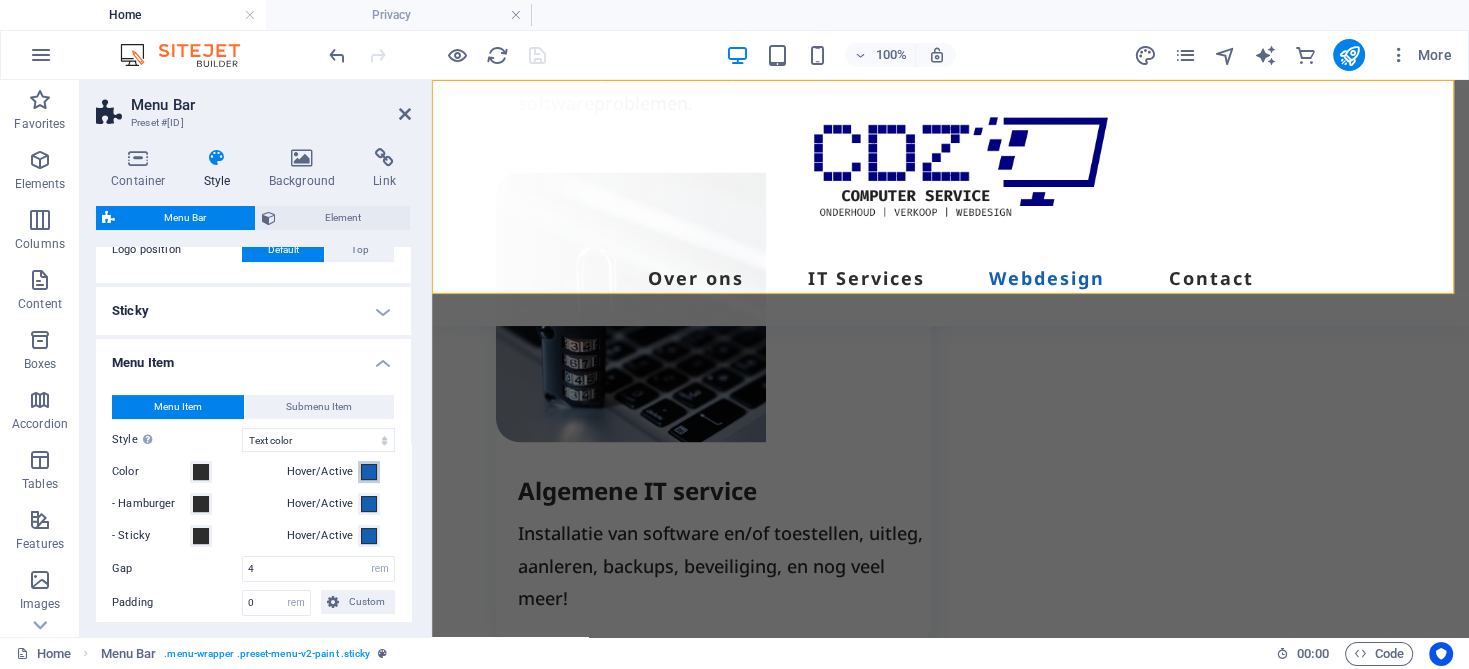 click at bounding box center [369, 472] 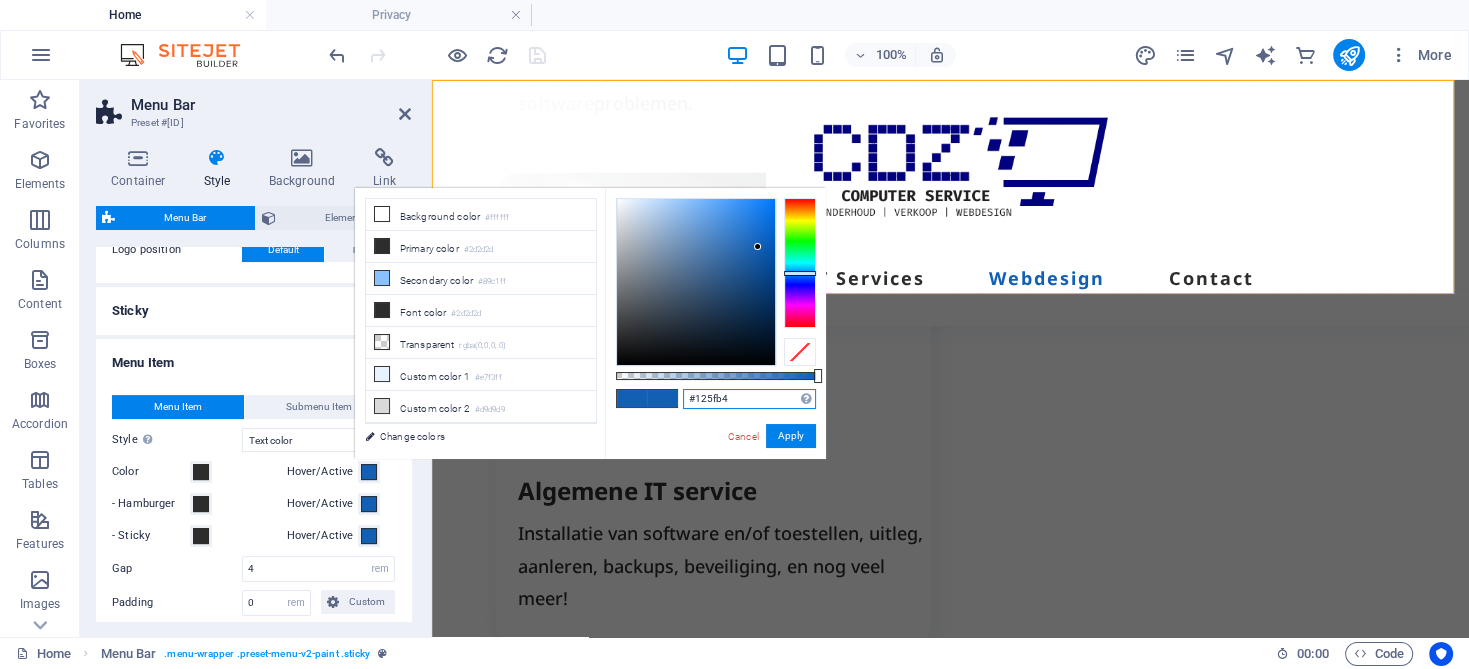 drag, startPoint x: 735, startPoint y: 404, endPoint x: 675, endPoint y: 390, distance: 61.611687 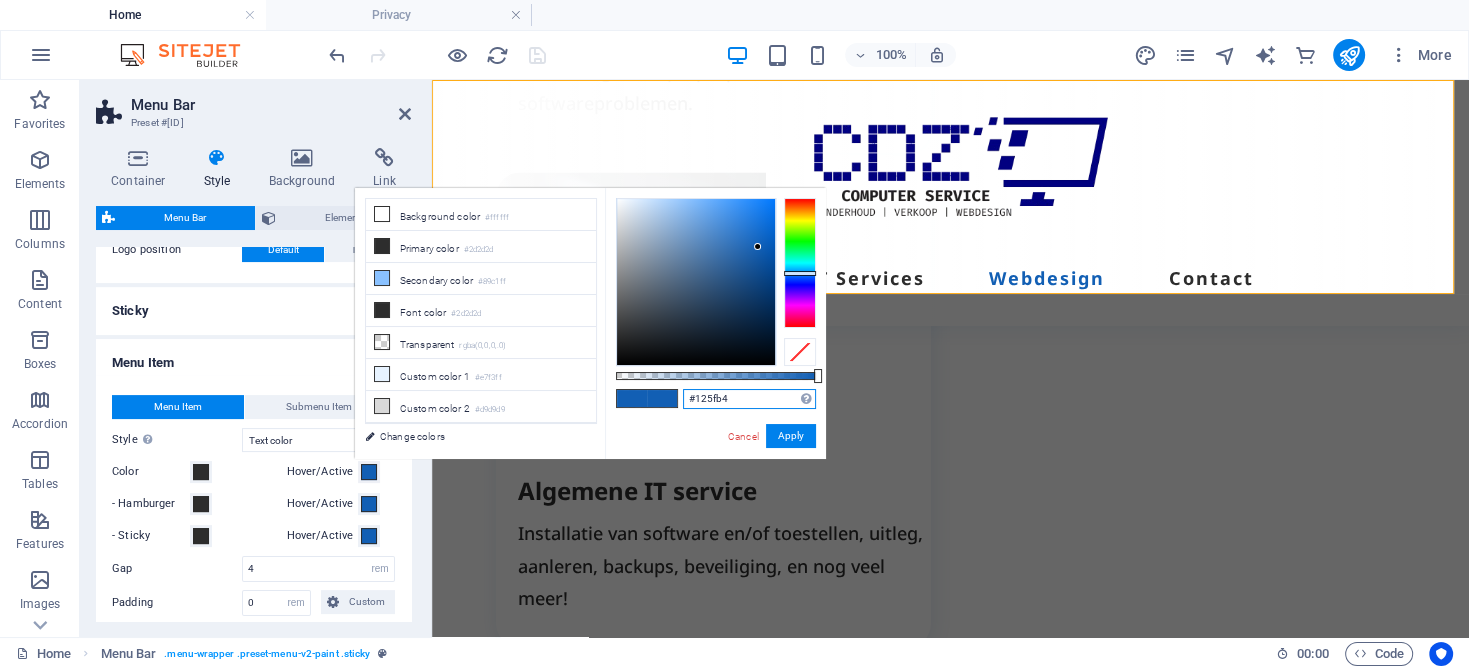 click on "#[ID] Supported formats #000080 rgb(8, 82, 237) rgba(8, 82, 237, 90%) hsv(221,97,93) hsl(221, 93%, 48%) Cancel Apply" at bounding box center [715, 468] 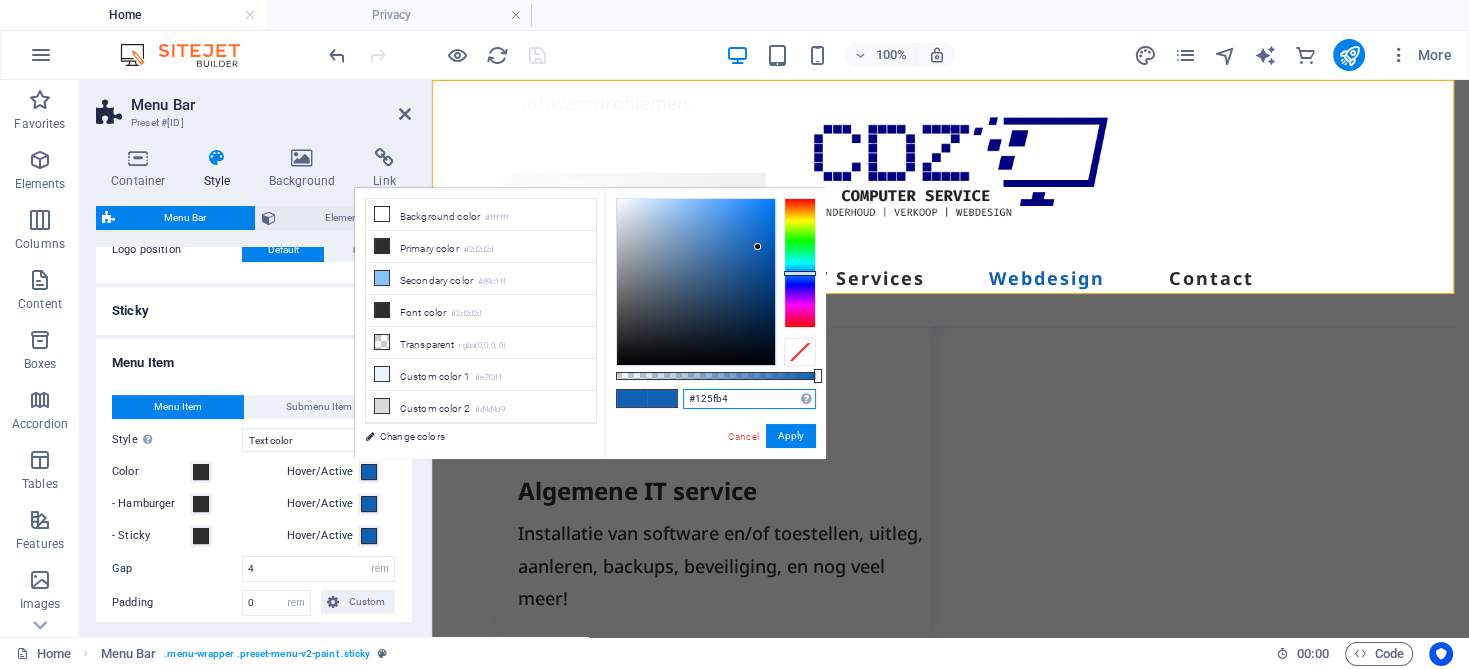 drag, startPoint x: 730, startPoint y: 399, endPoint x: 696, endPoint y: 390, distance: 35.17101 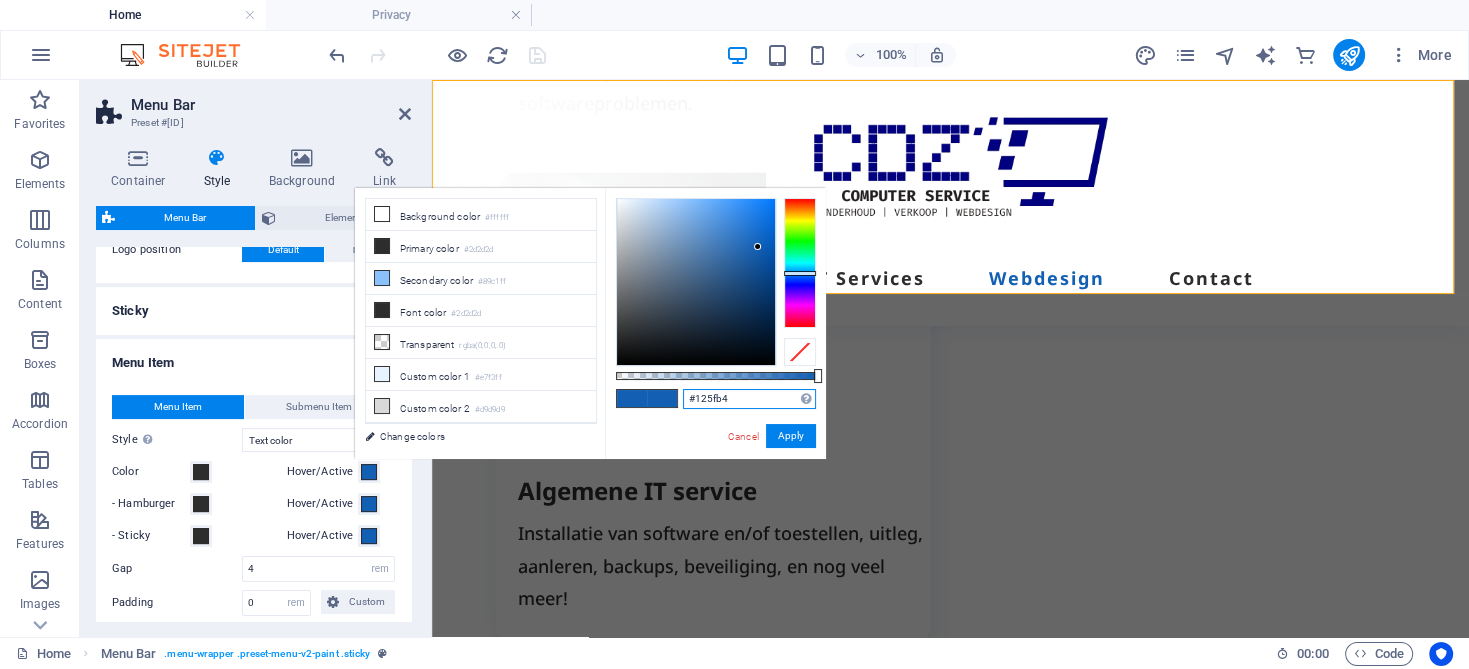 click on "#125fb4" at bounding box center [749, 399] 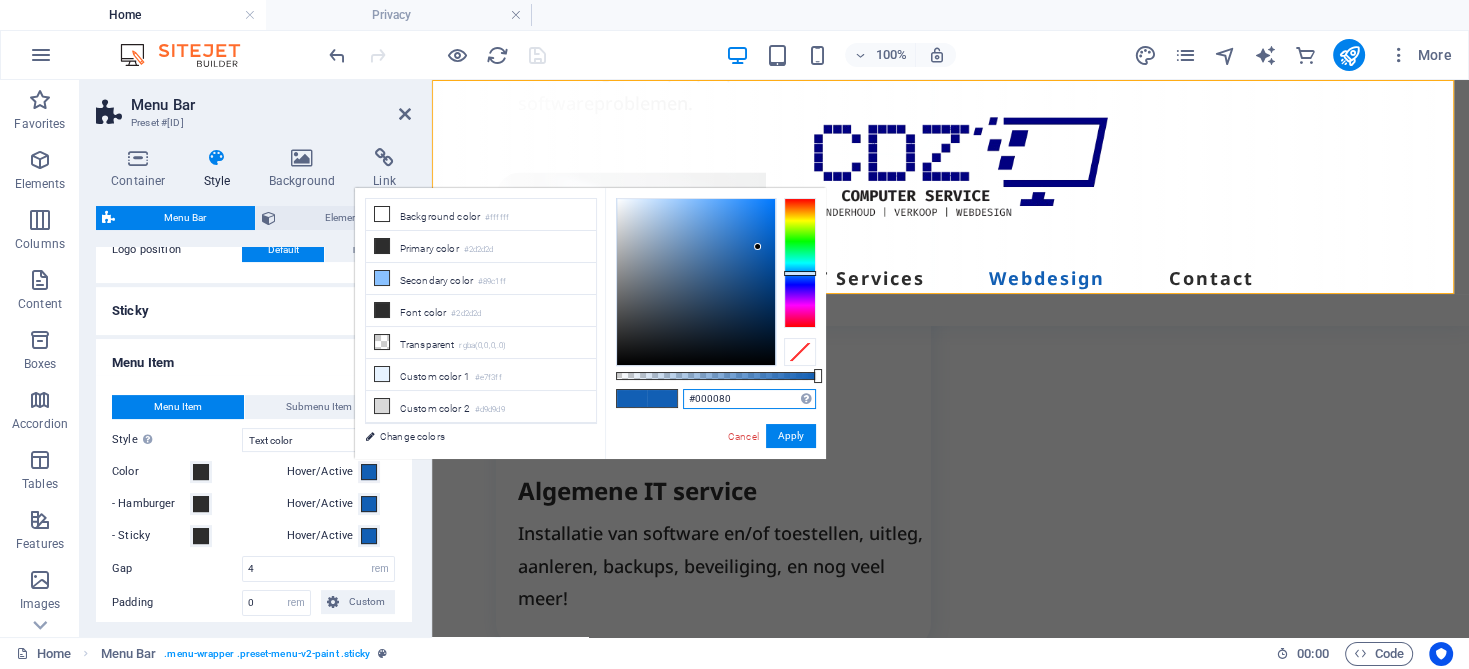 type on "#000080" 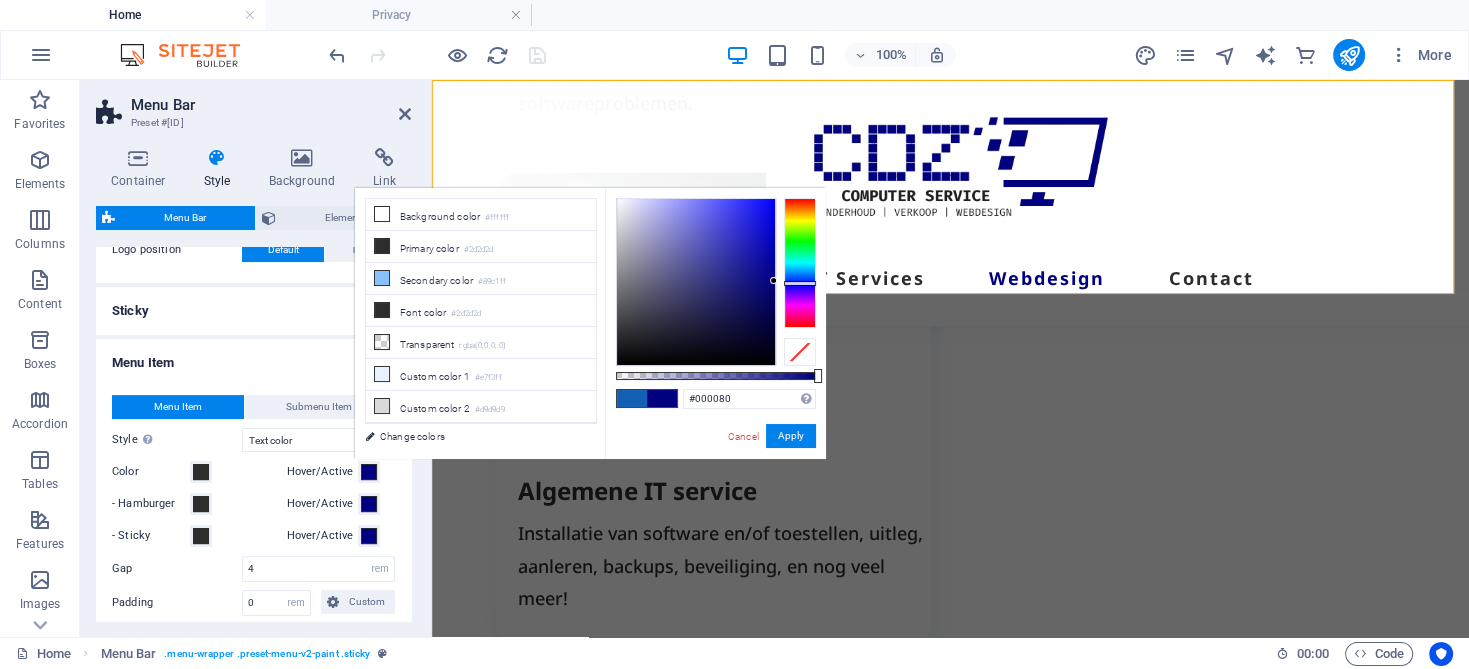 click at bounding box center [662, 398] 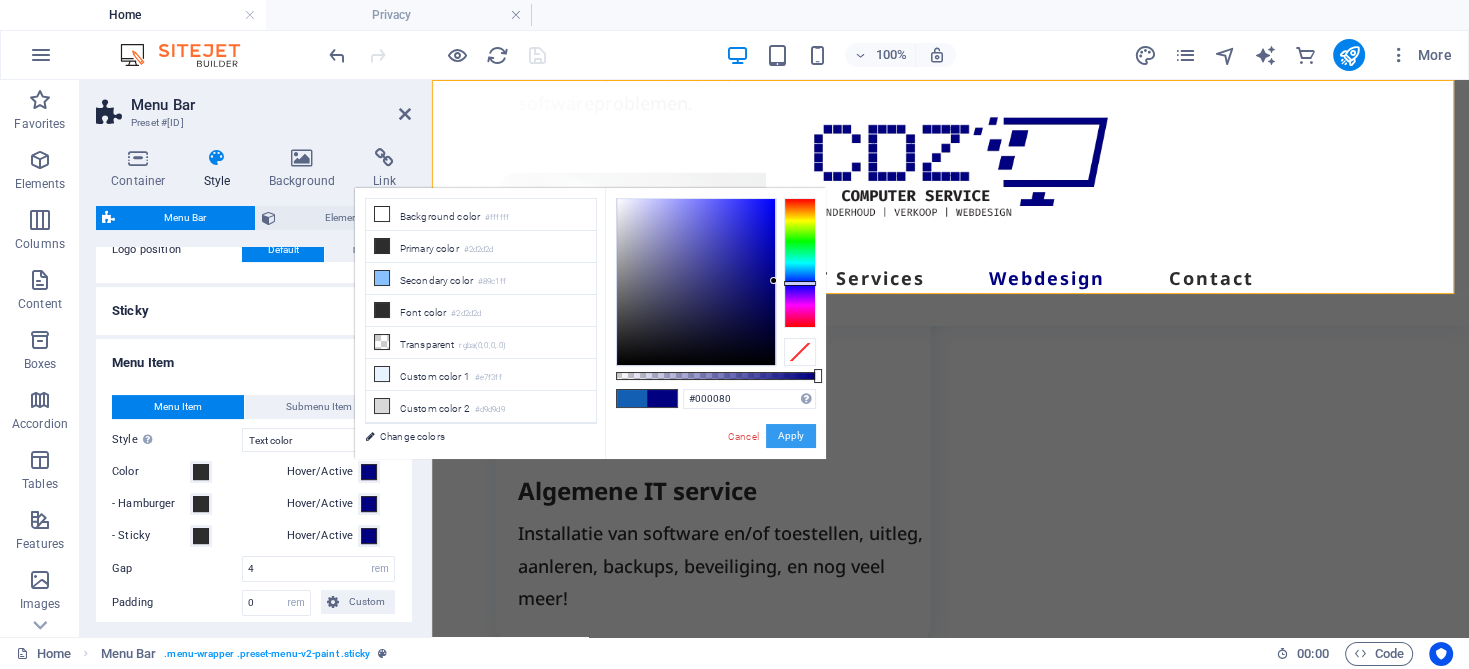 drag, startPoint x: 794, startPoint y: 441, endPoint x: 340, endPoint y: 362, distance: 460.82208 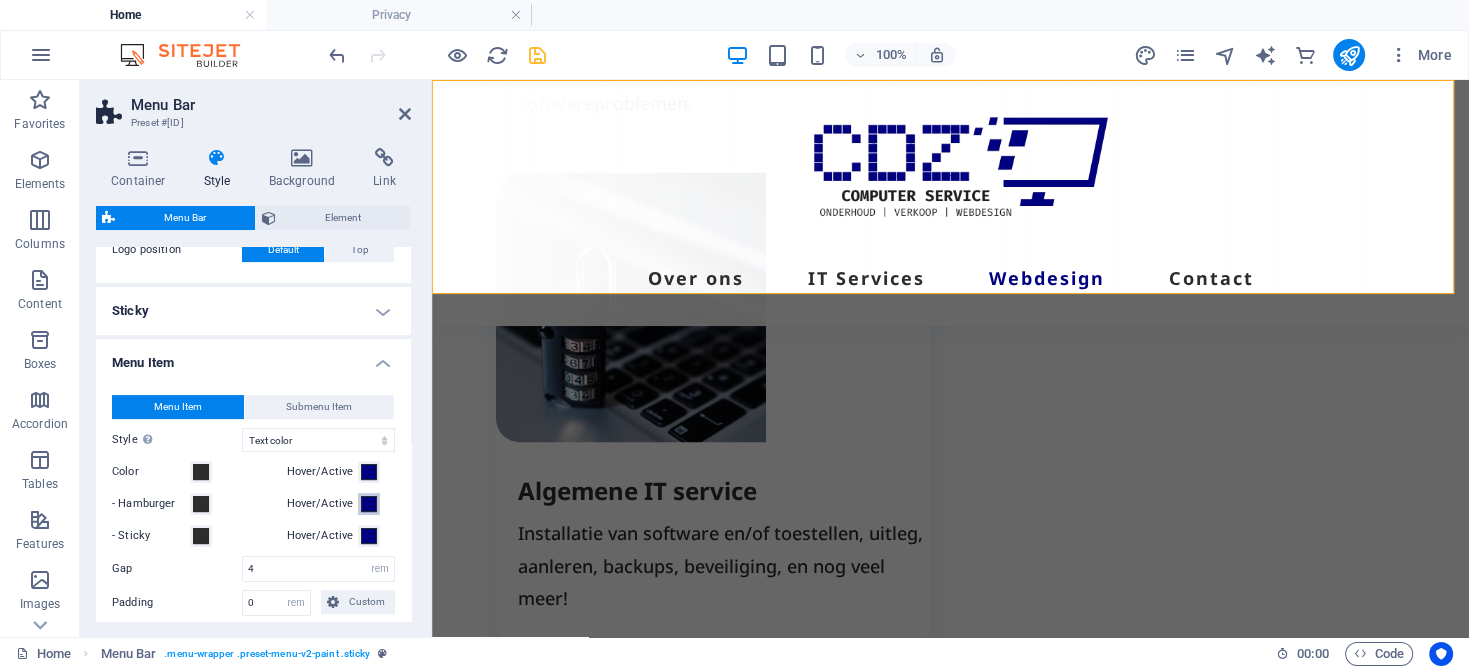 click at bounding box center [369, 504] 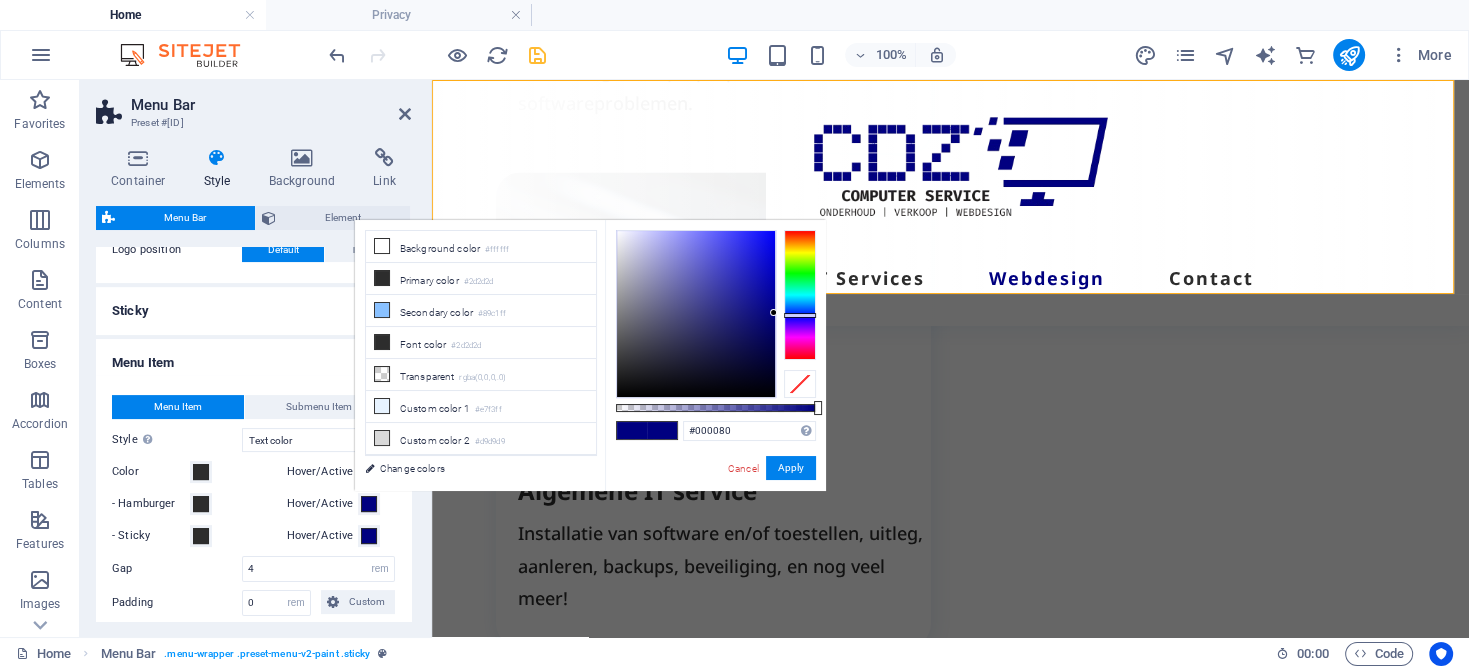 drag, startPoint x: 365, startPoint y: 505, endPoint x: 18, endPoint y: 429, distance: 355.22528 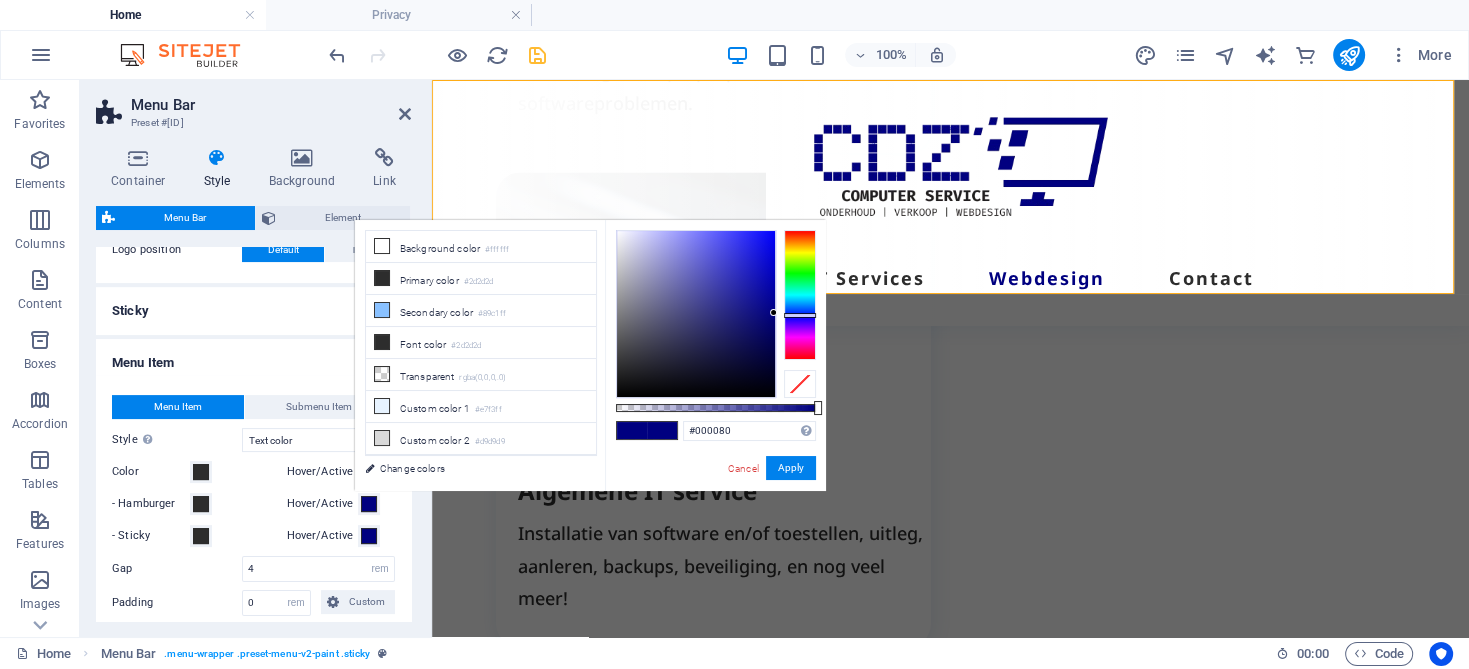 click at bounding box center (369, 504) 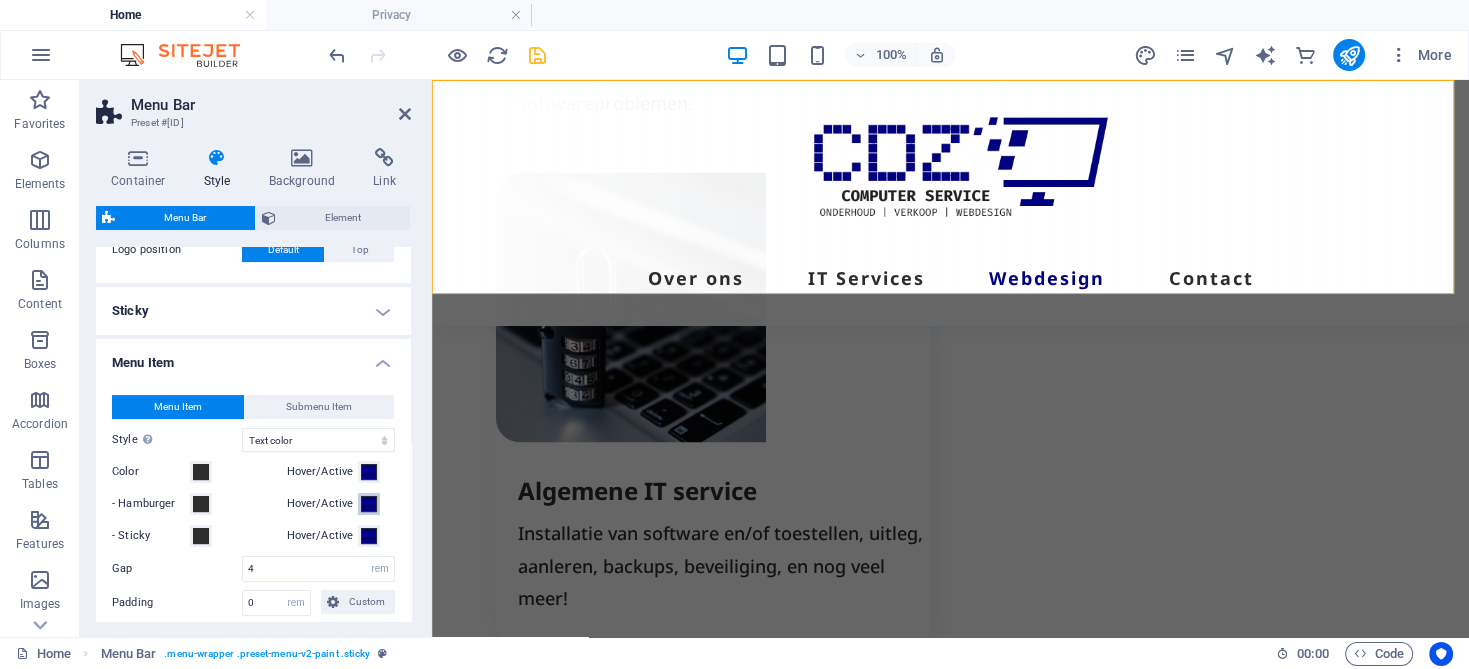 click at bounding box center [369, 504] 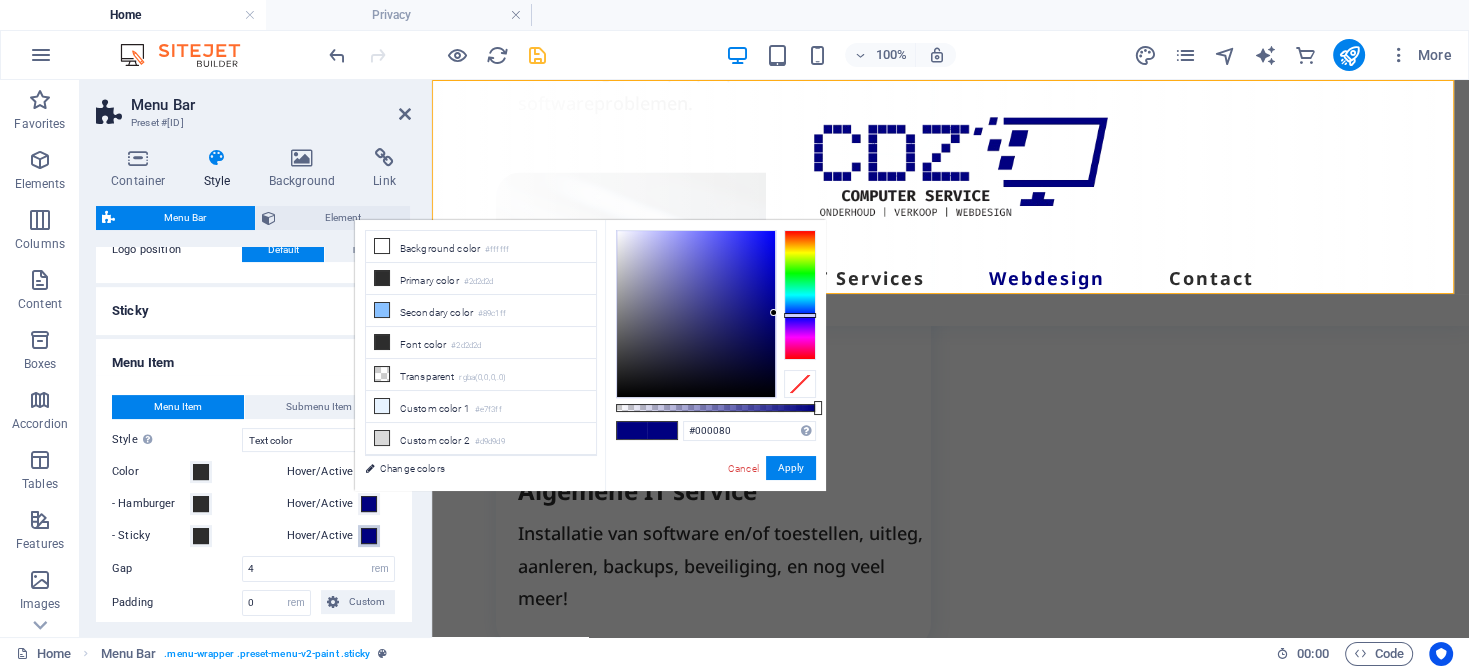click on "Hover/Active" at bounding box center (369, 536) 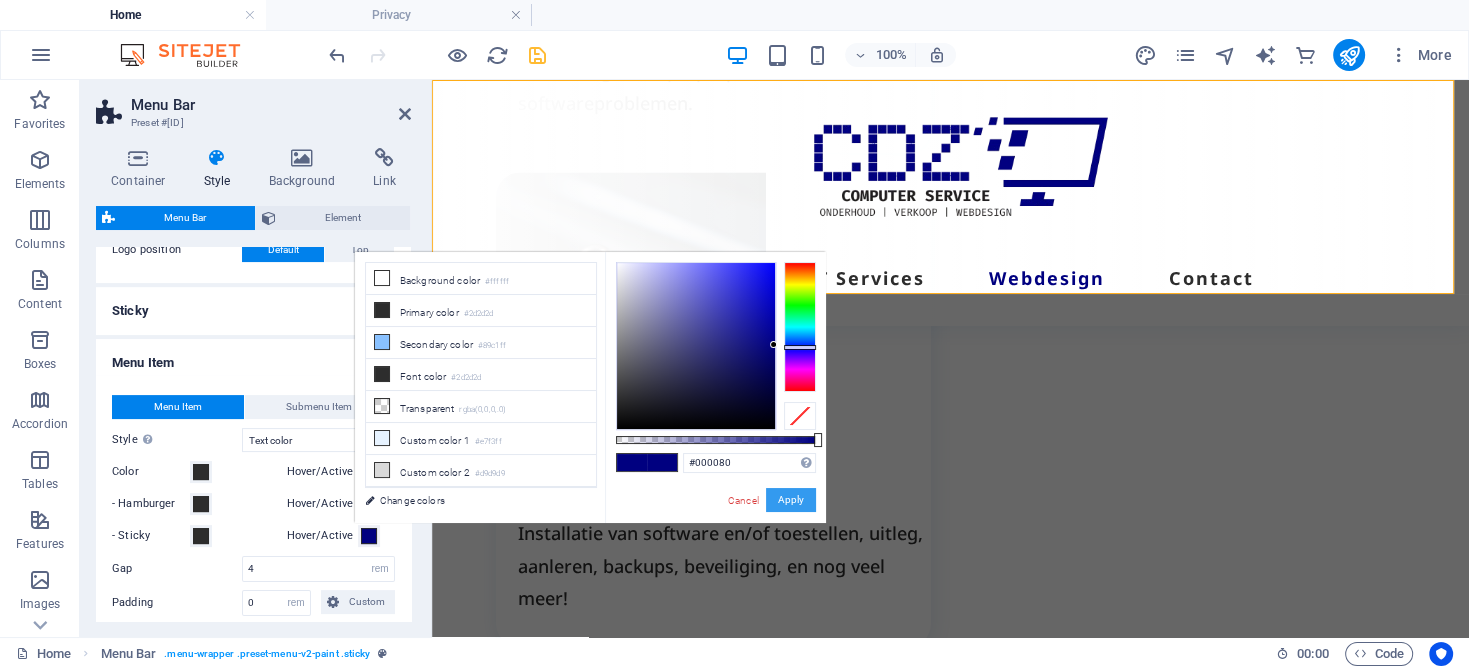 click on "Apply" at bounding box center [791, 500] 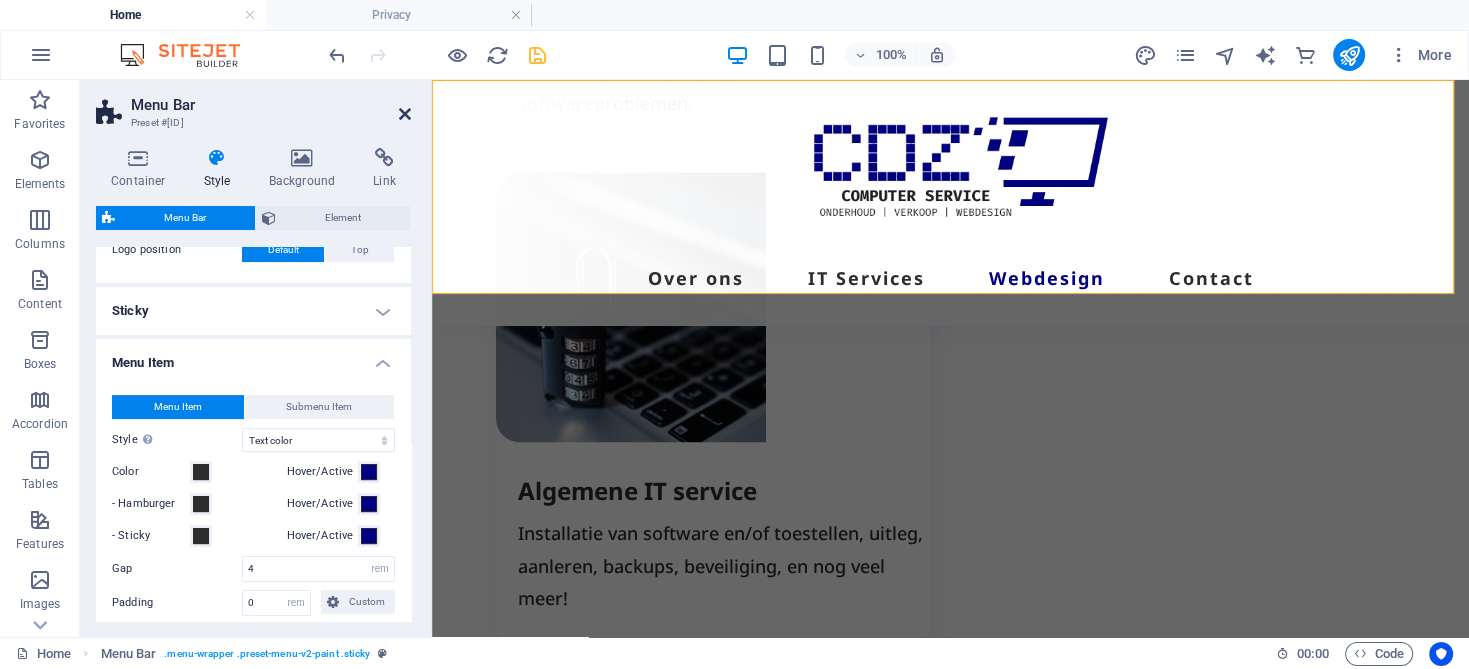 drag, startPoint x: 410, startPoint y: 114, endPoint x: 312, endPoint y: 122, distance: 98.32599 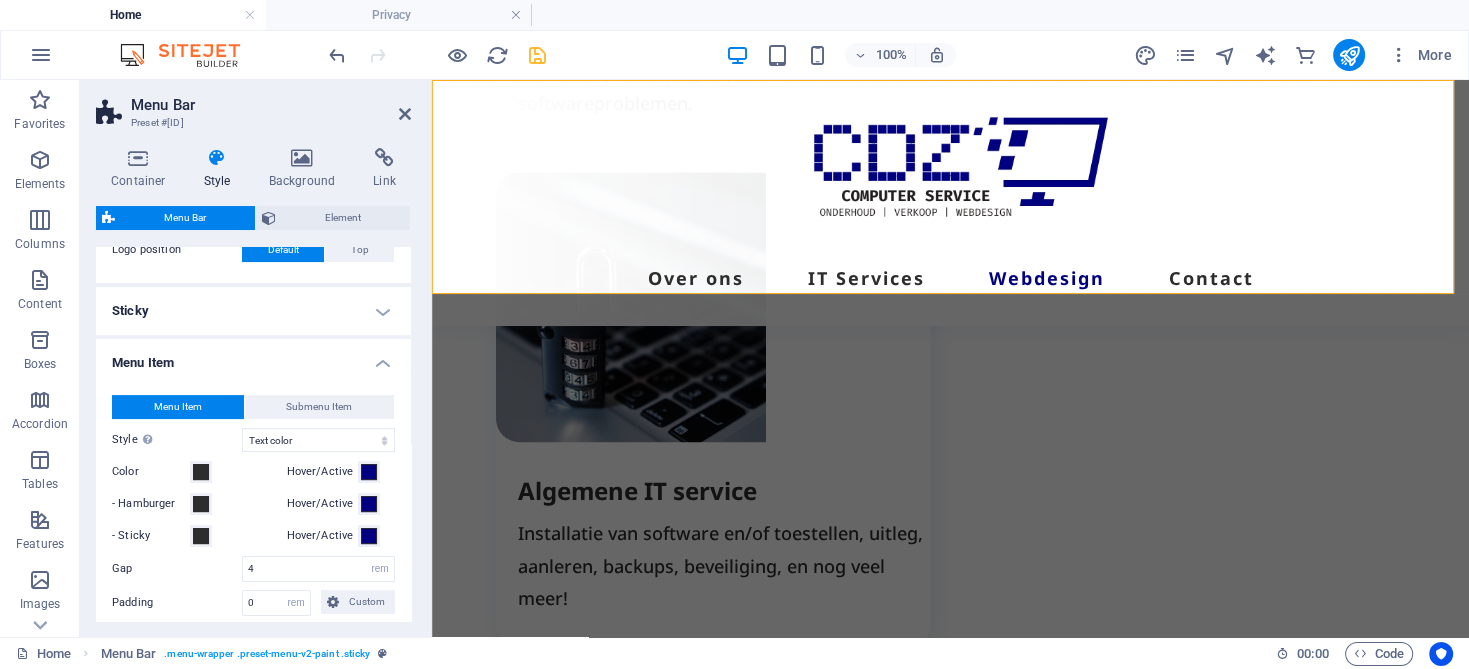 scroll, scrollTop: 2750, scrollLeft: 0, axis: vertical 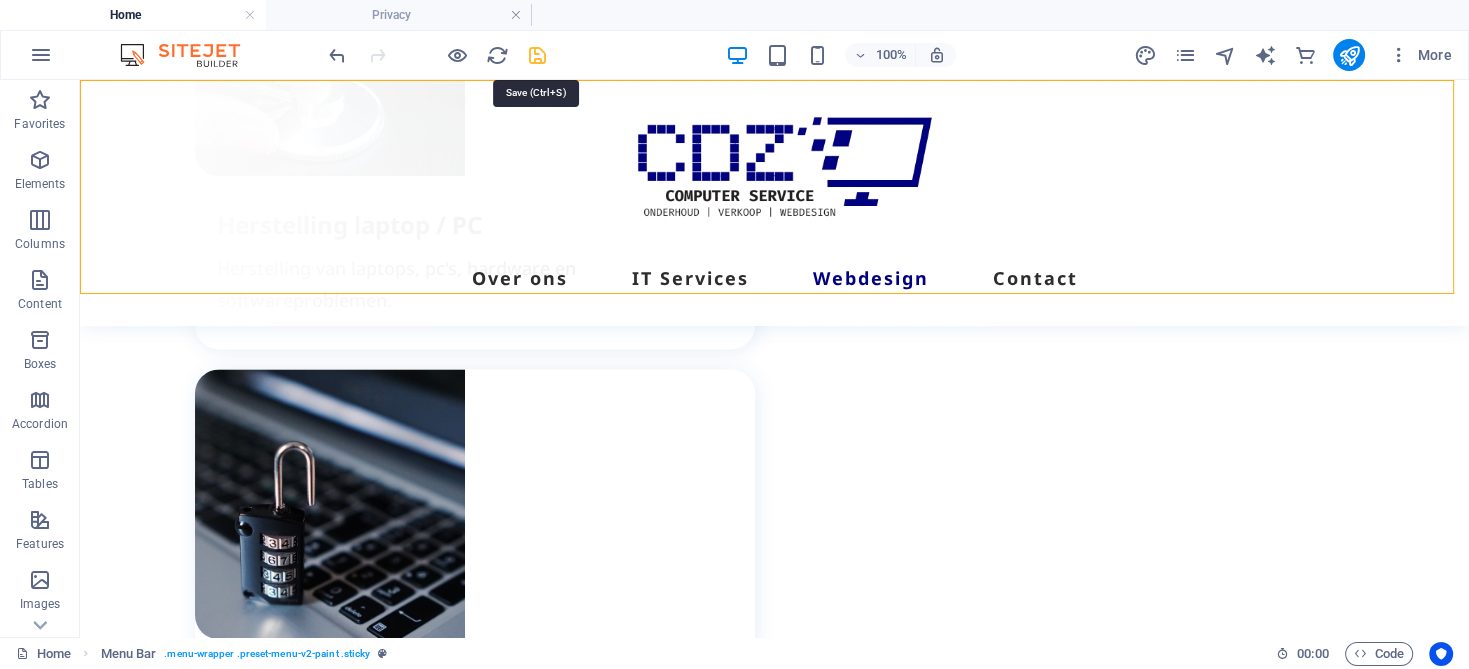 click at bounding box center (537, 55) 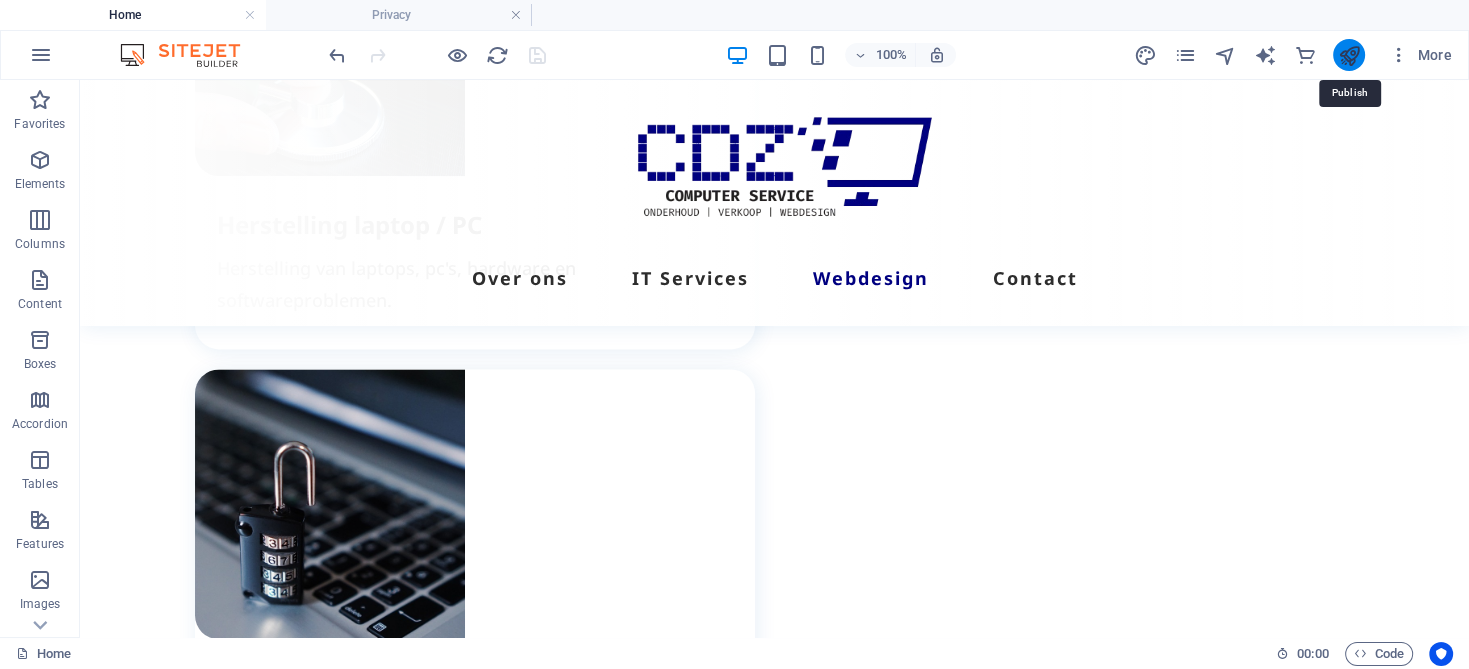 click at bounding box center [1348, 55] 